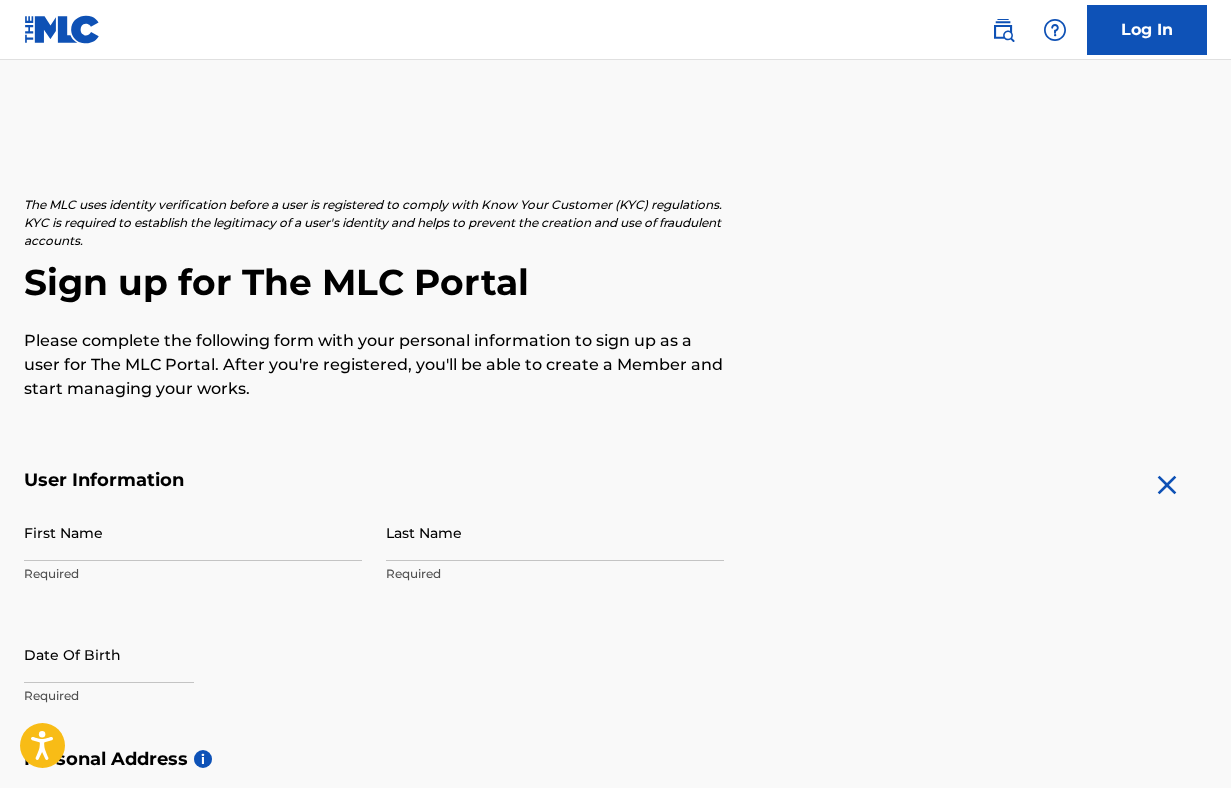 scroll, scrollTop: 0, scrollLeft: 0, axis: both 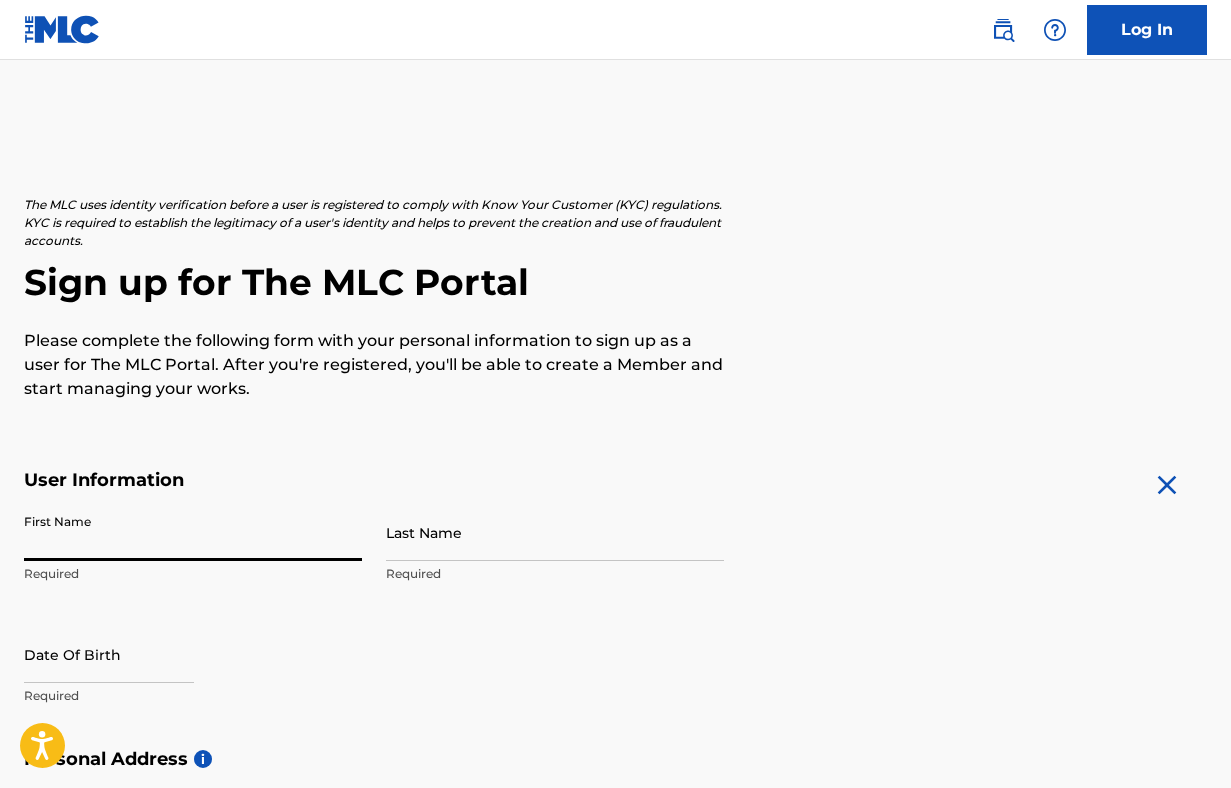 click on "First Name" at bounding box center [193, 532] 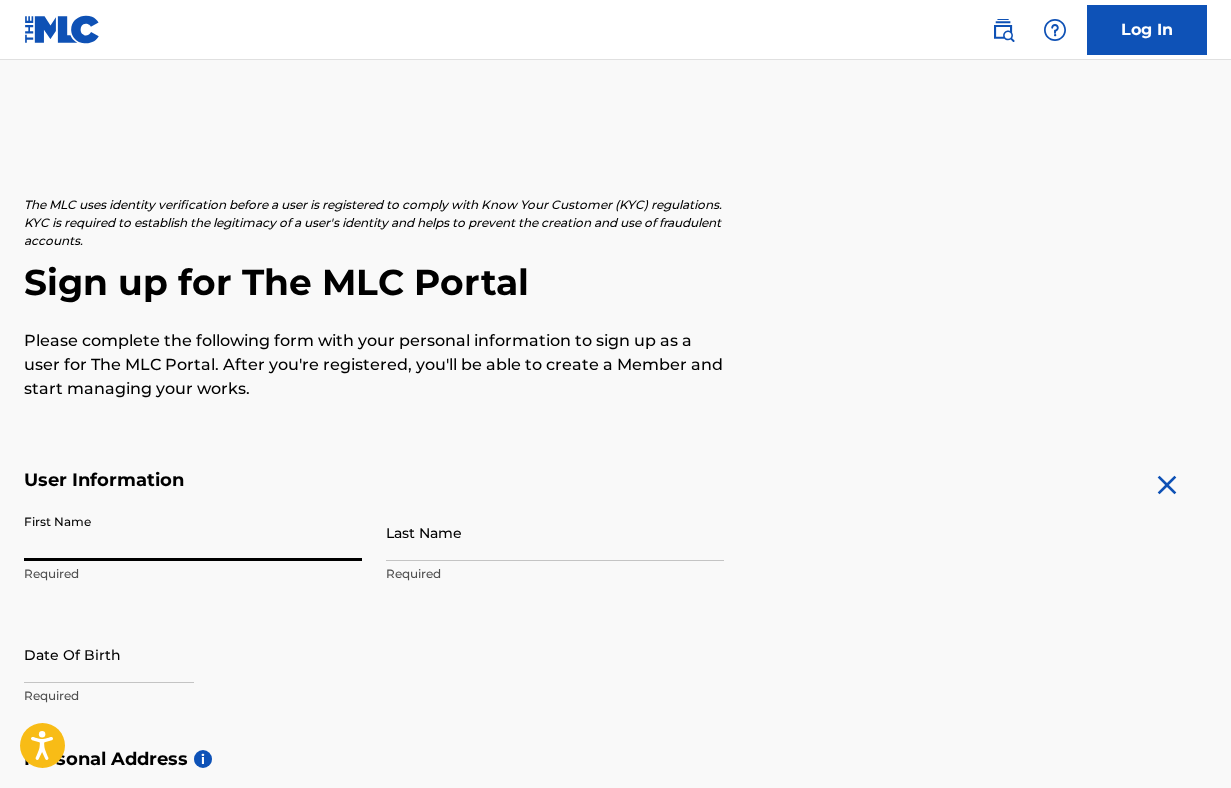 type on "[LAST]" 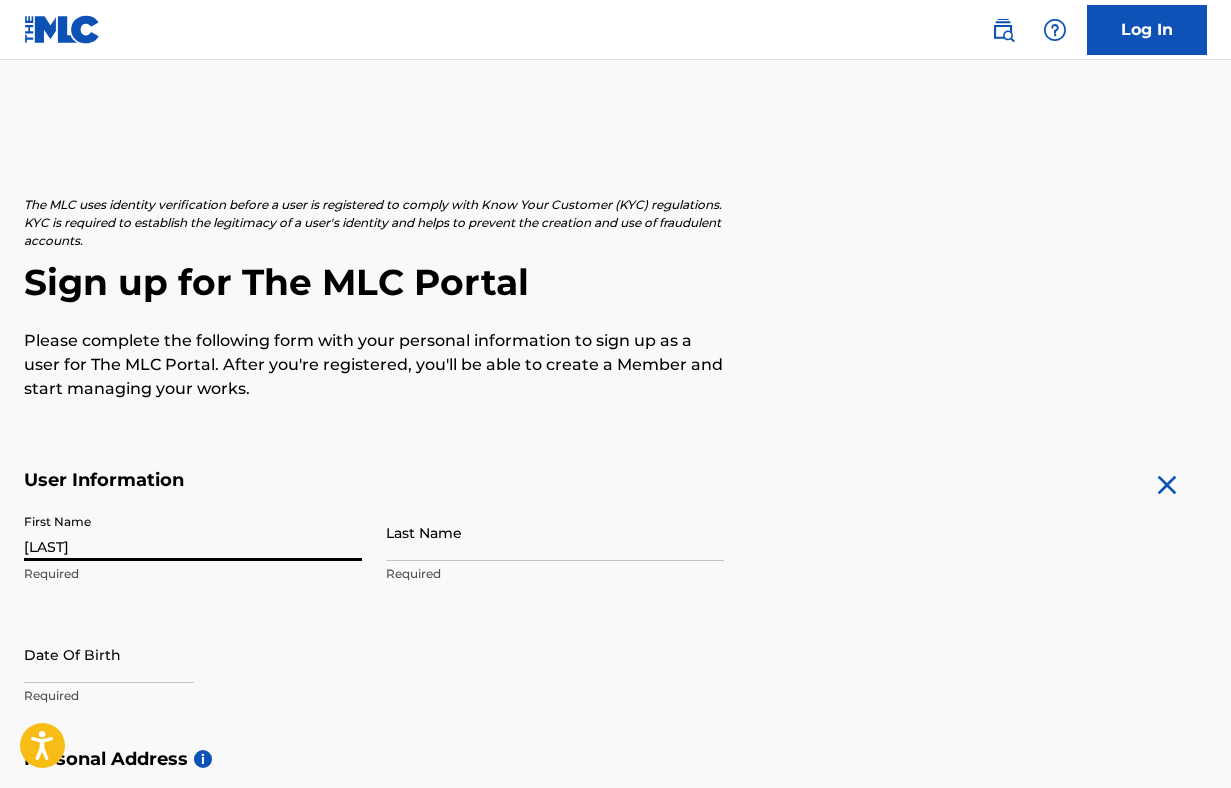 type on "[LAST]" 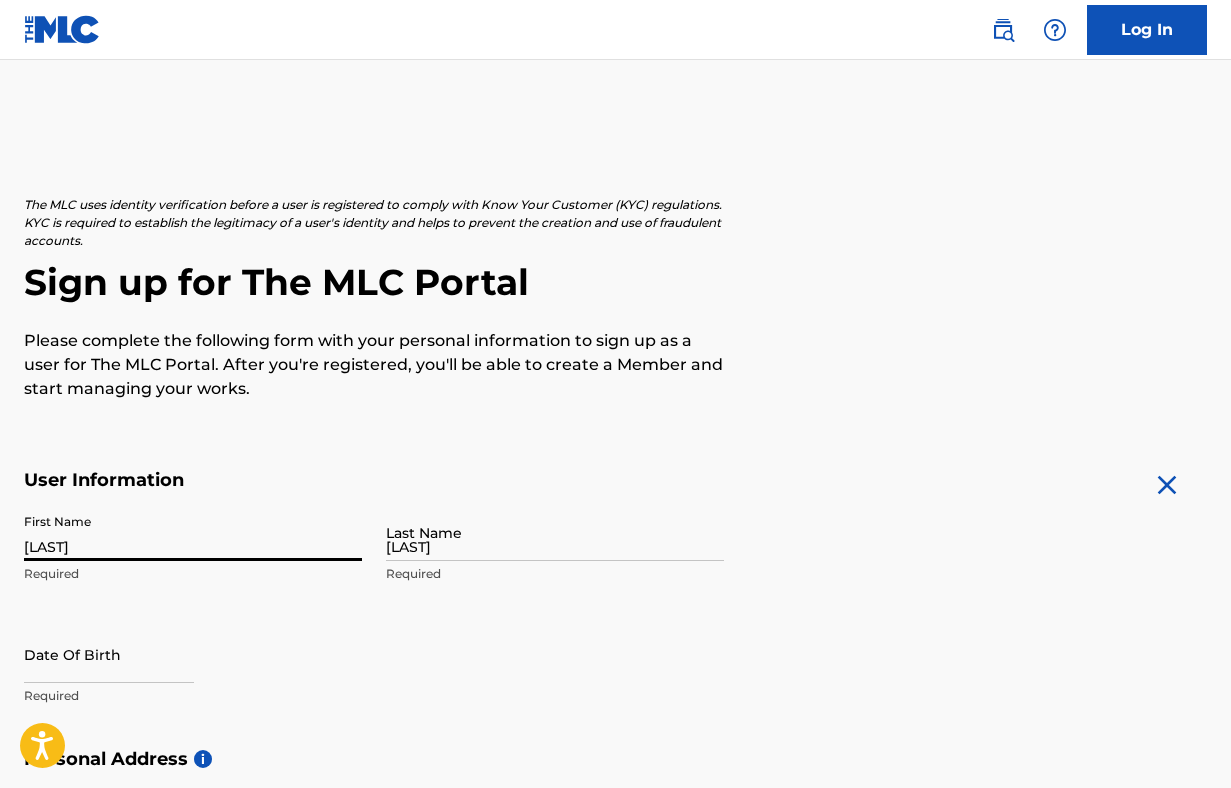 type on "[NUMBER] [STREET], Apt [NUMBER]" 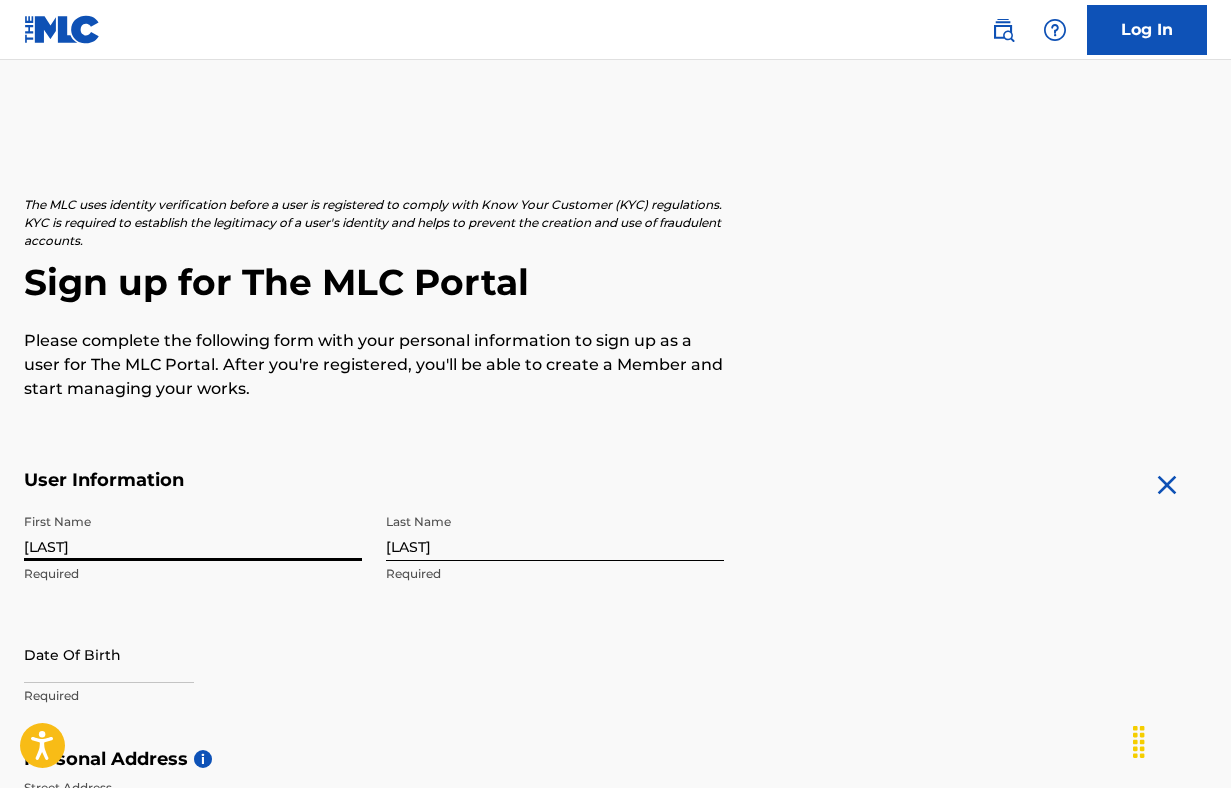 scroll, scrollTop: 647, scrollLeft: 0, axis: vertical 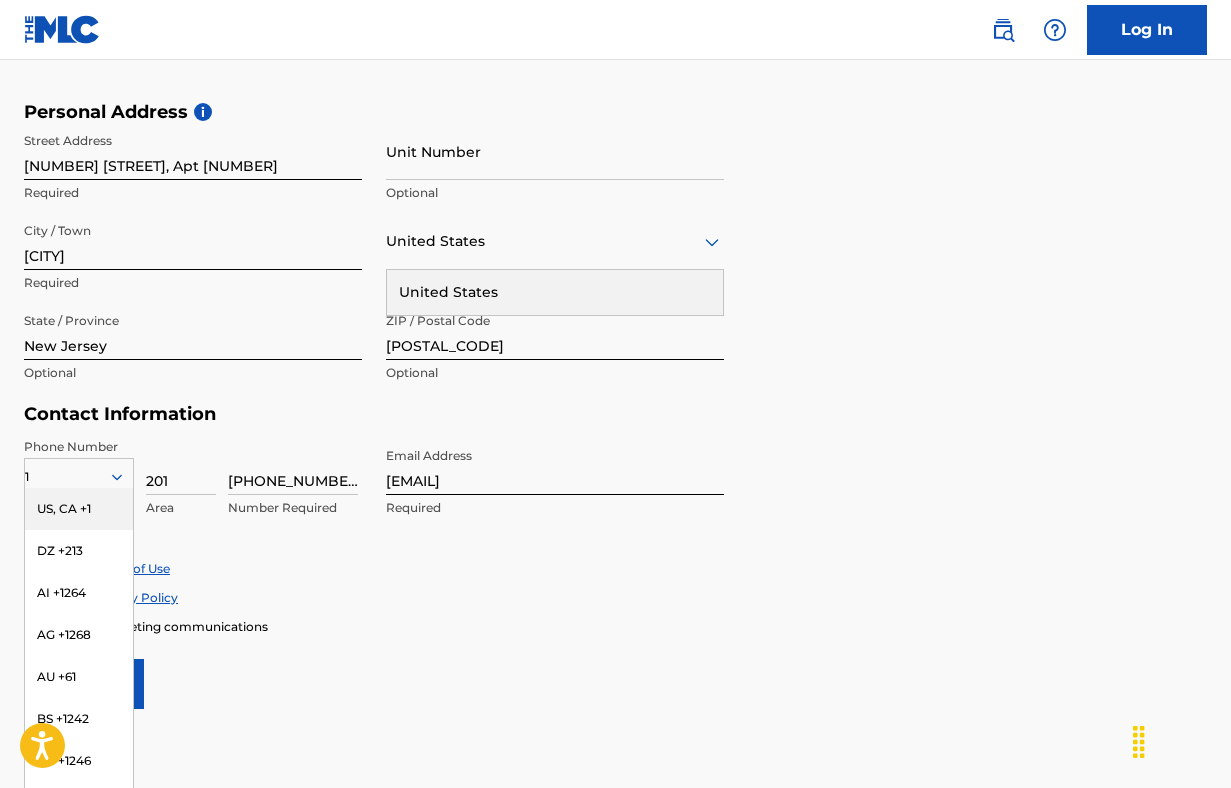click on "US, CA +1" at bounding box center (79, 509) 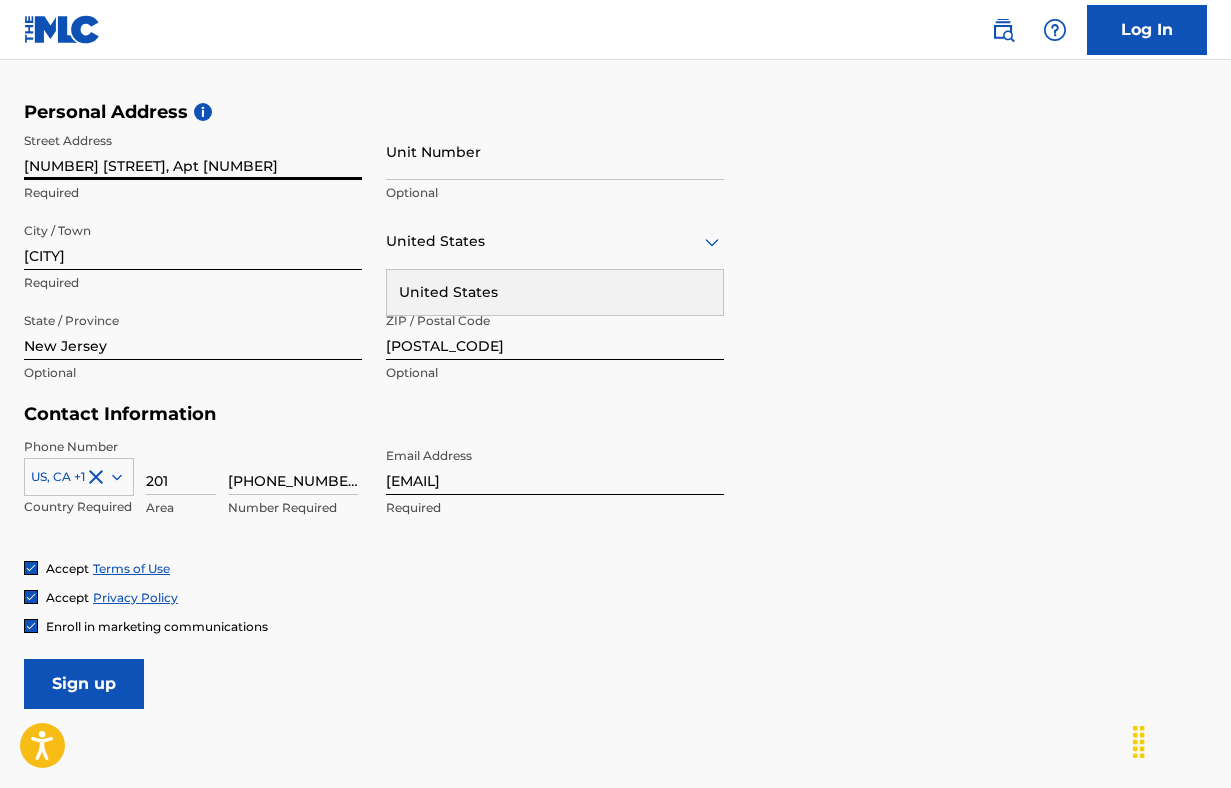 click on "[NUMBER] [STREET], Apt [NUMBER]" at bounding box center [193, 151] 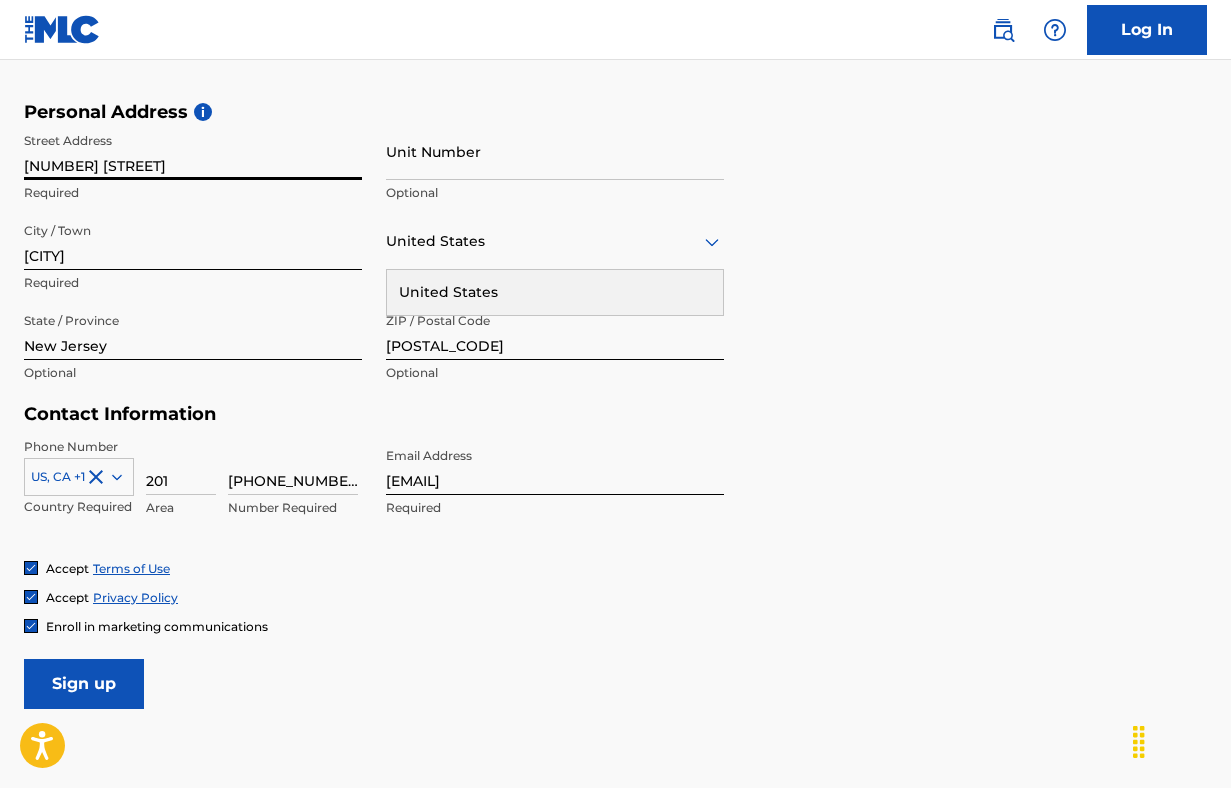 type on "[NUMBER] [STREET]" 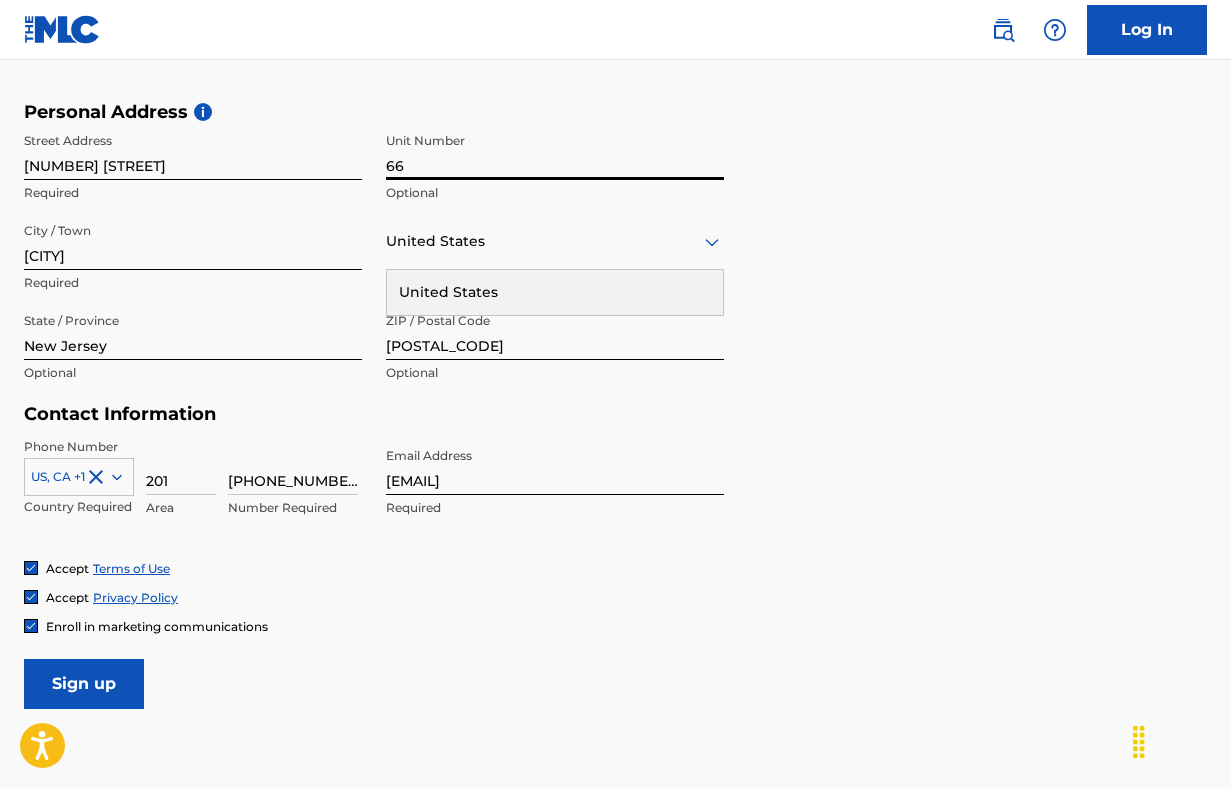 type on "66" 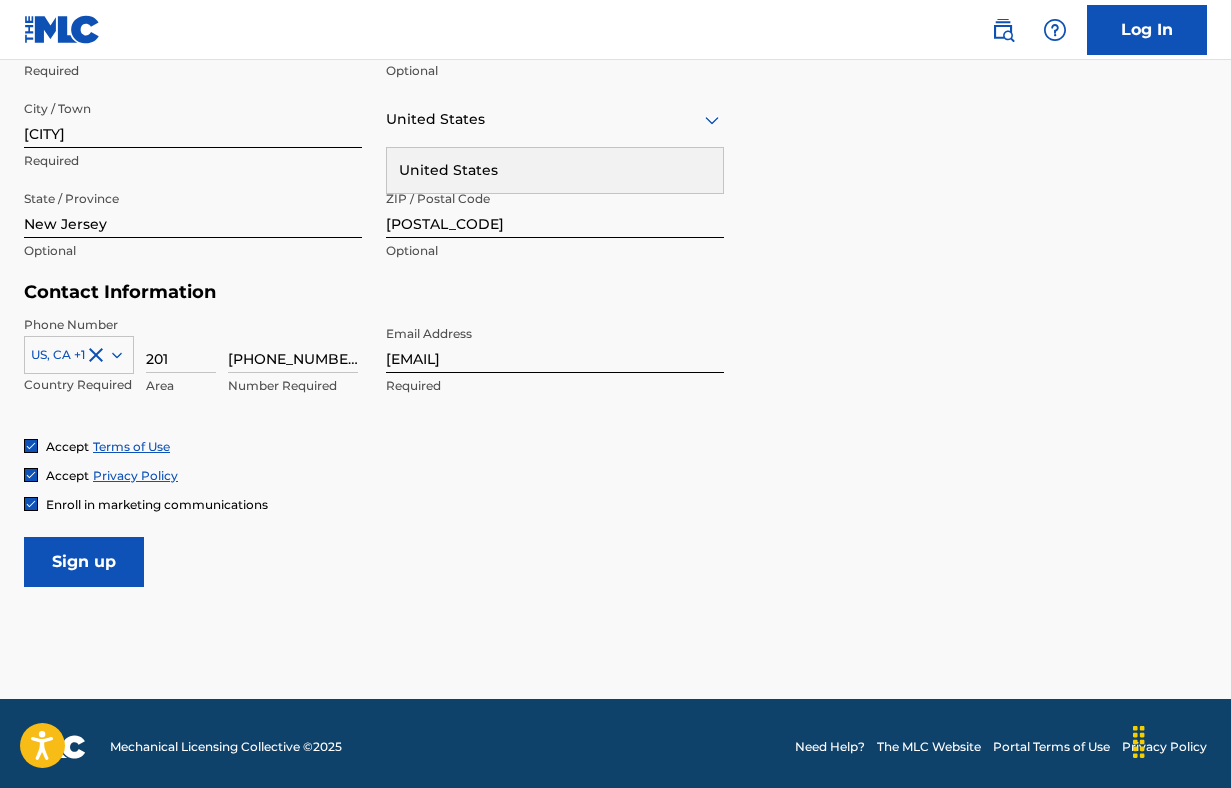 scroll, scrollTop: 775, scrollLeft: 0, axis: vertical 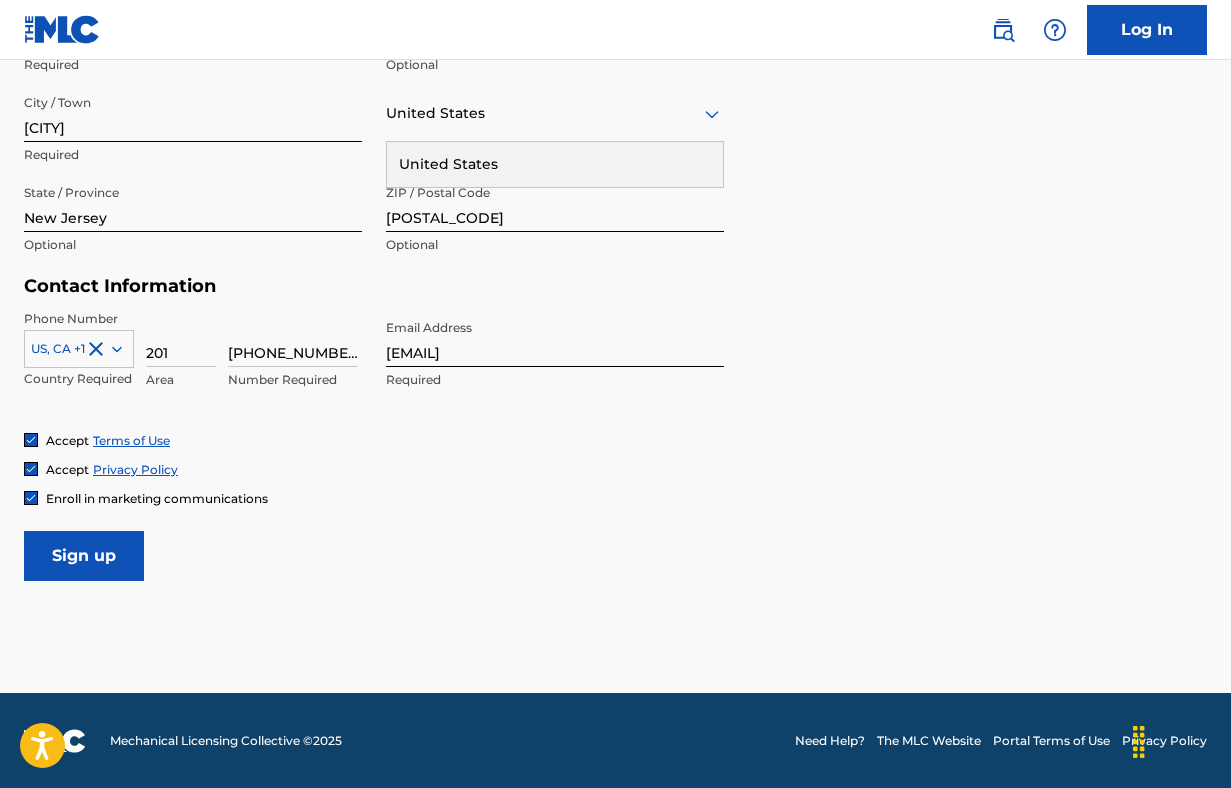 click on "Sign up" at bounding box center (84, 556) 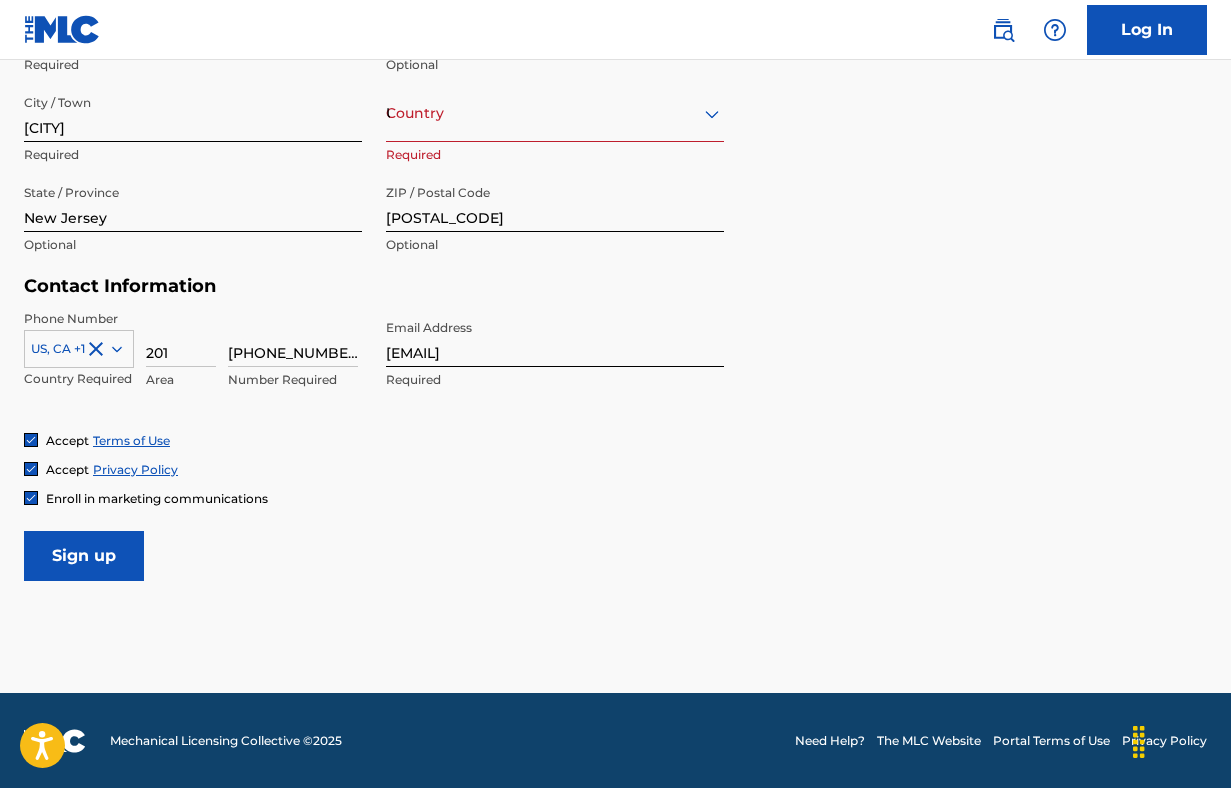 click on "United States" at bounding box center [555, 113] 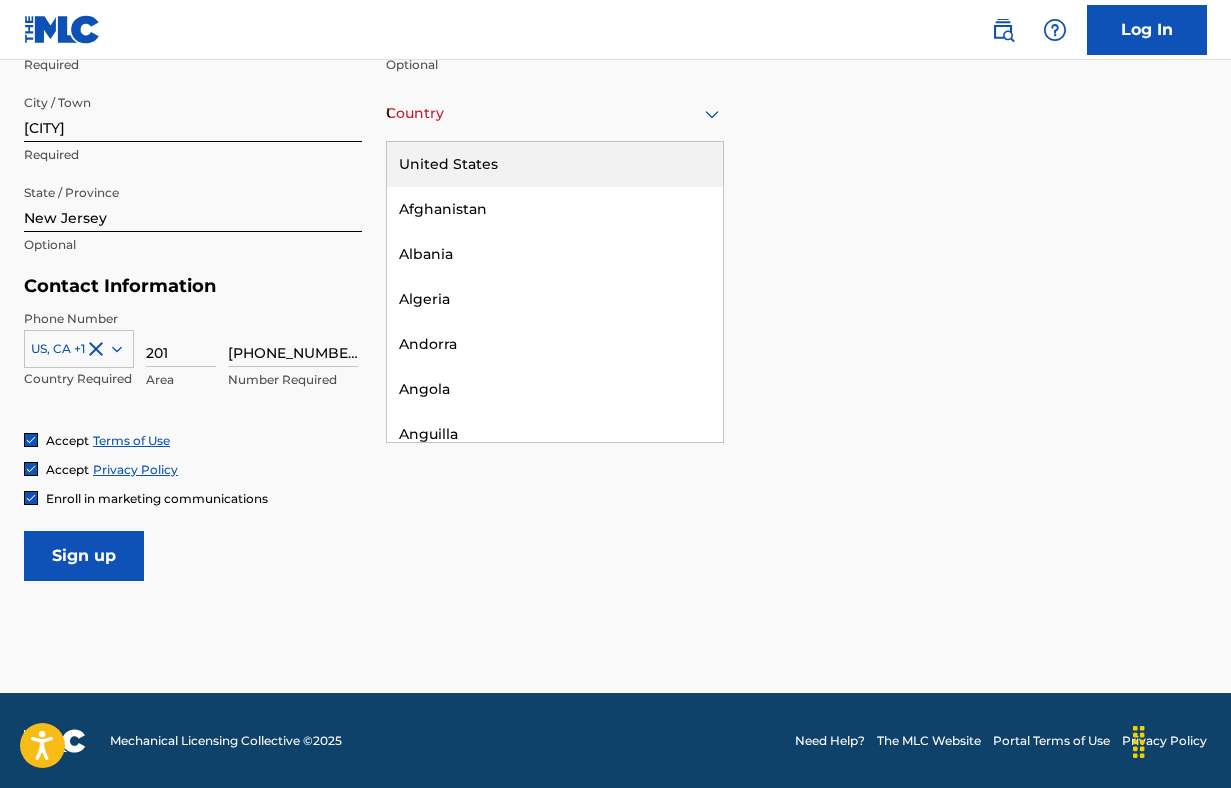 click on "United States" at bounding box center (555, 164) 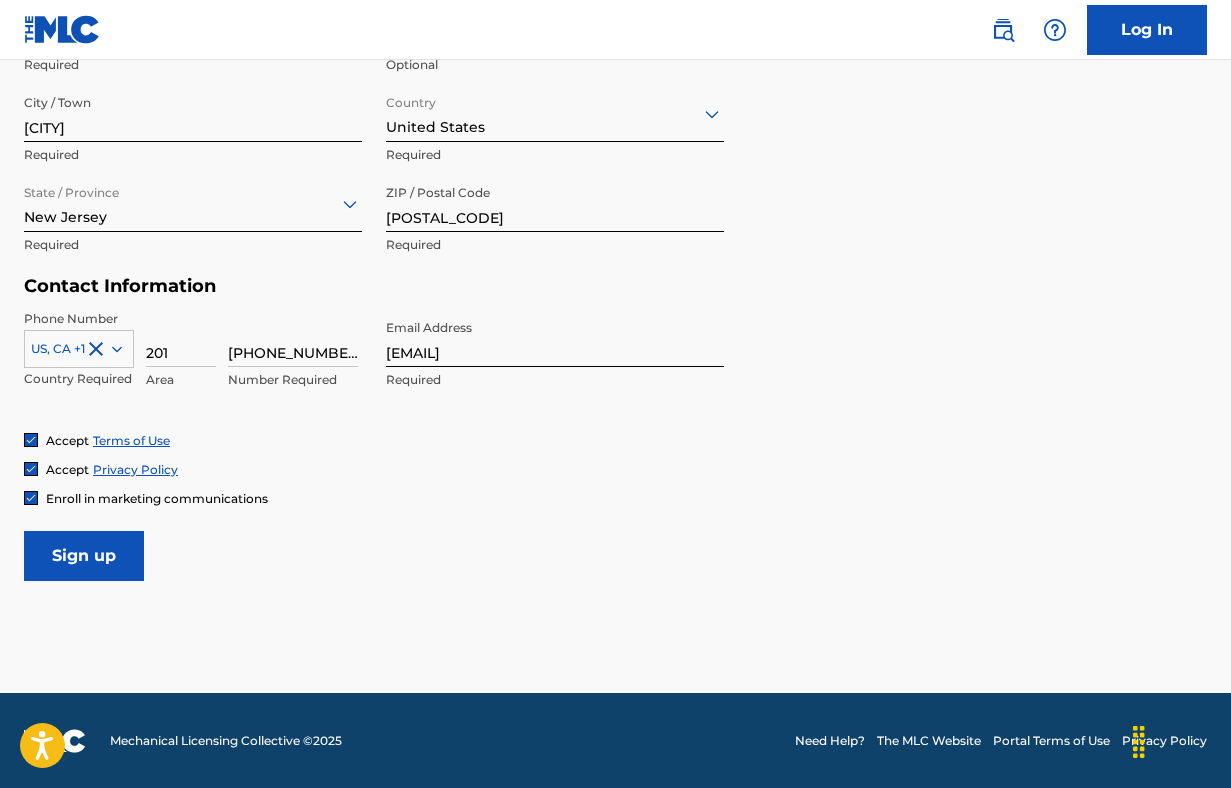 click on "Sign up" at bounding box center [84, 556] 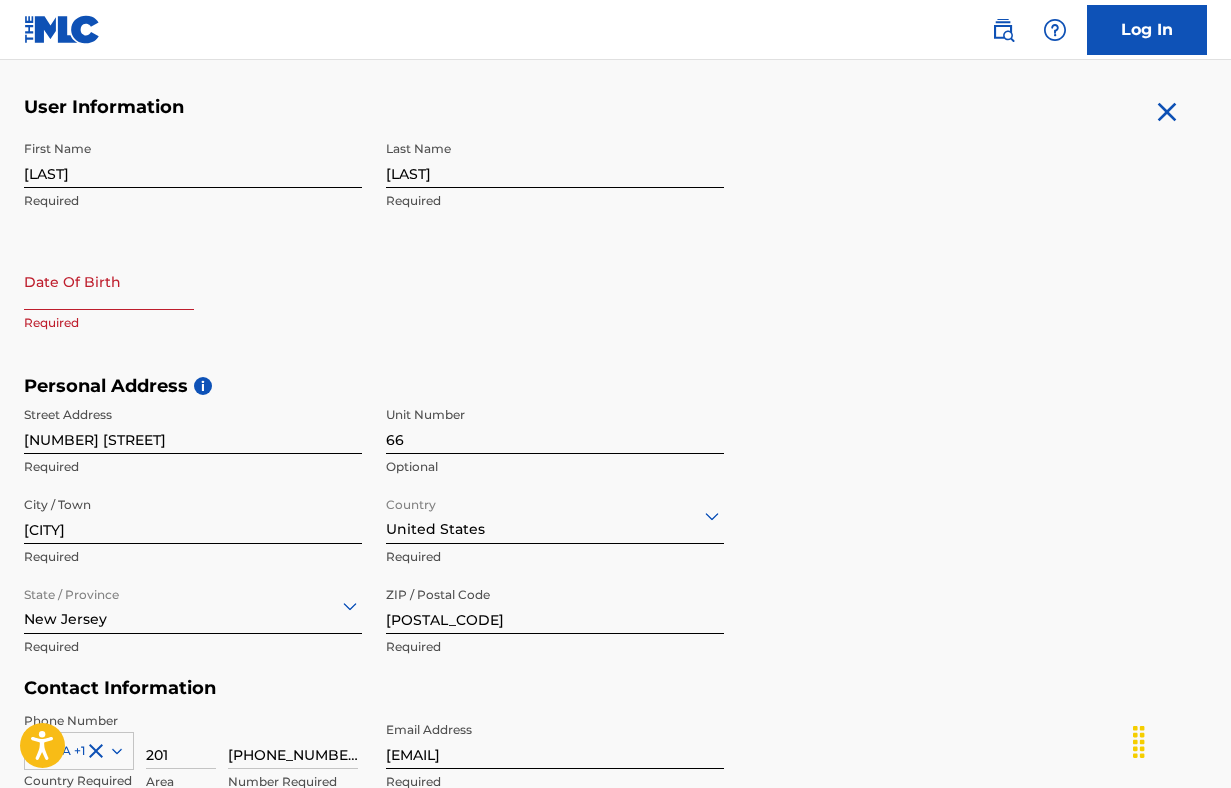 scroll, scrollTop: 365, scrollLeft: 0, axis: vertical 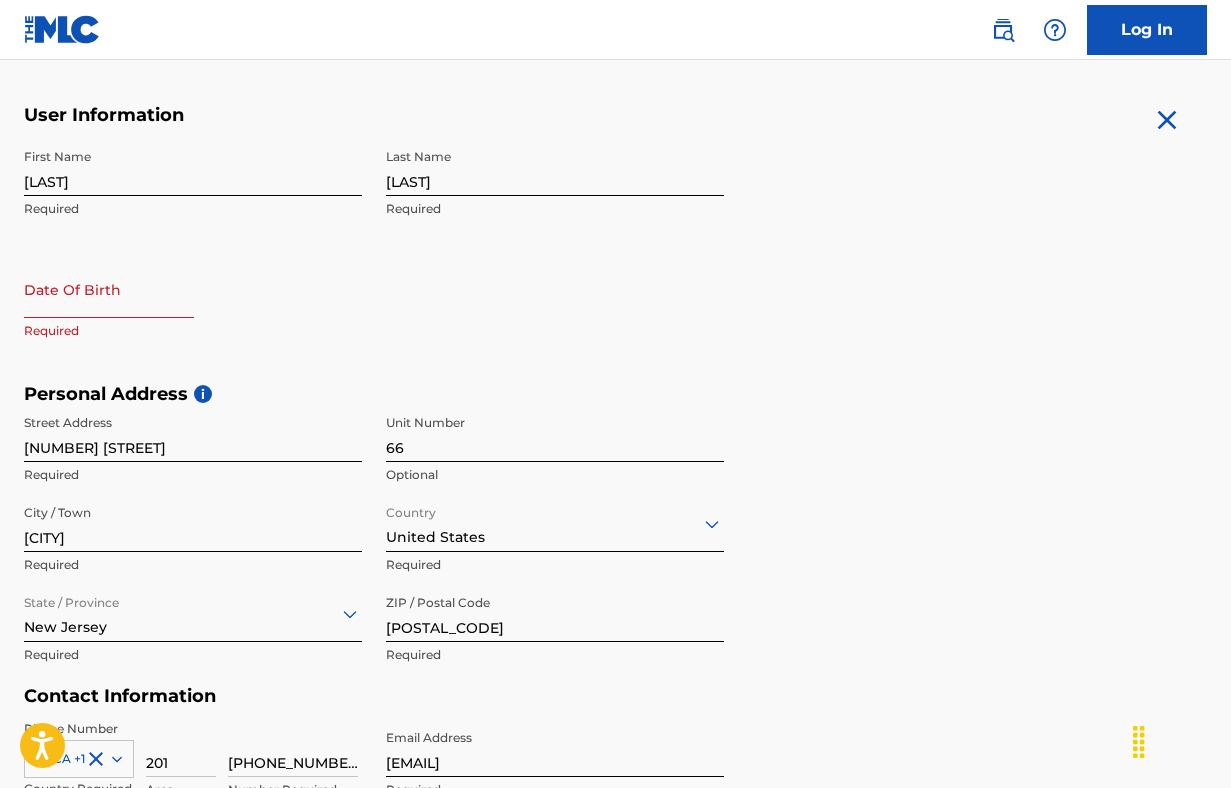 click at bounding box center [109, 289] 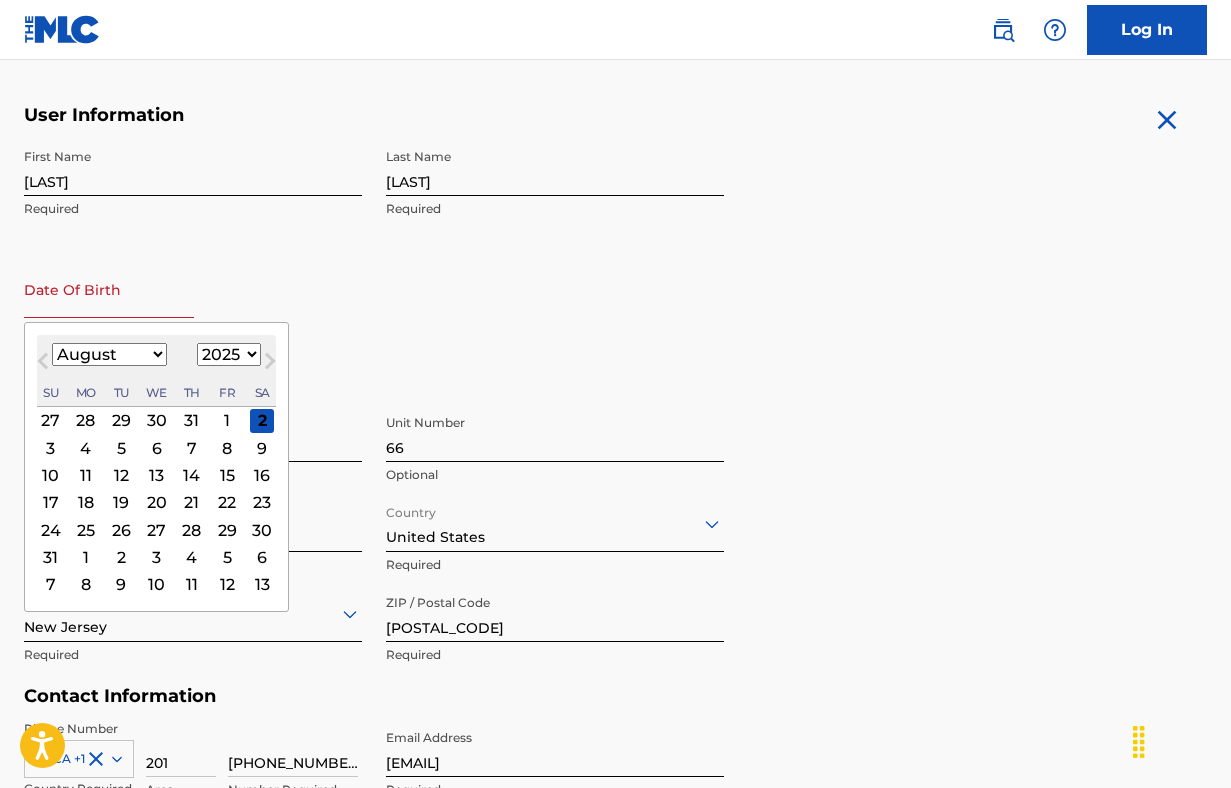 click on "January February March April May June July August September October November December" at bounding box center (109, 354) 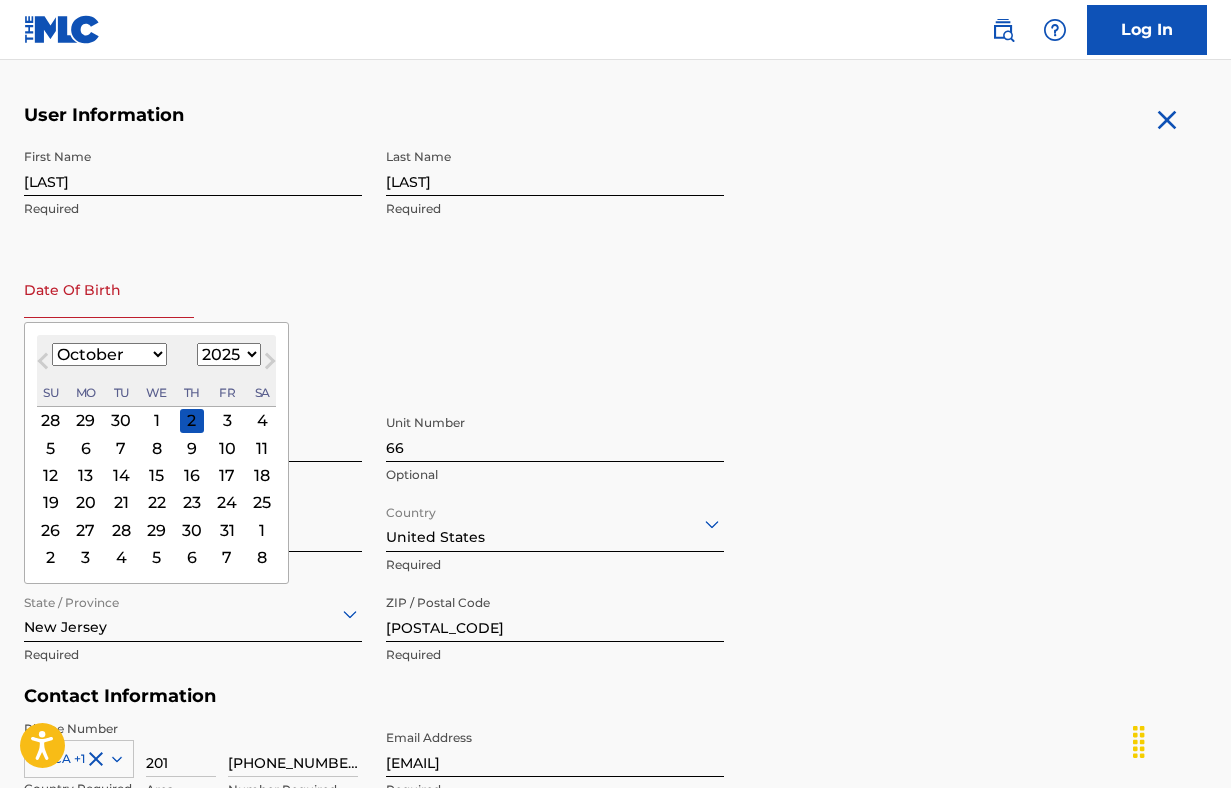 click on "5" at bounding box center (51, 448) 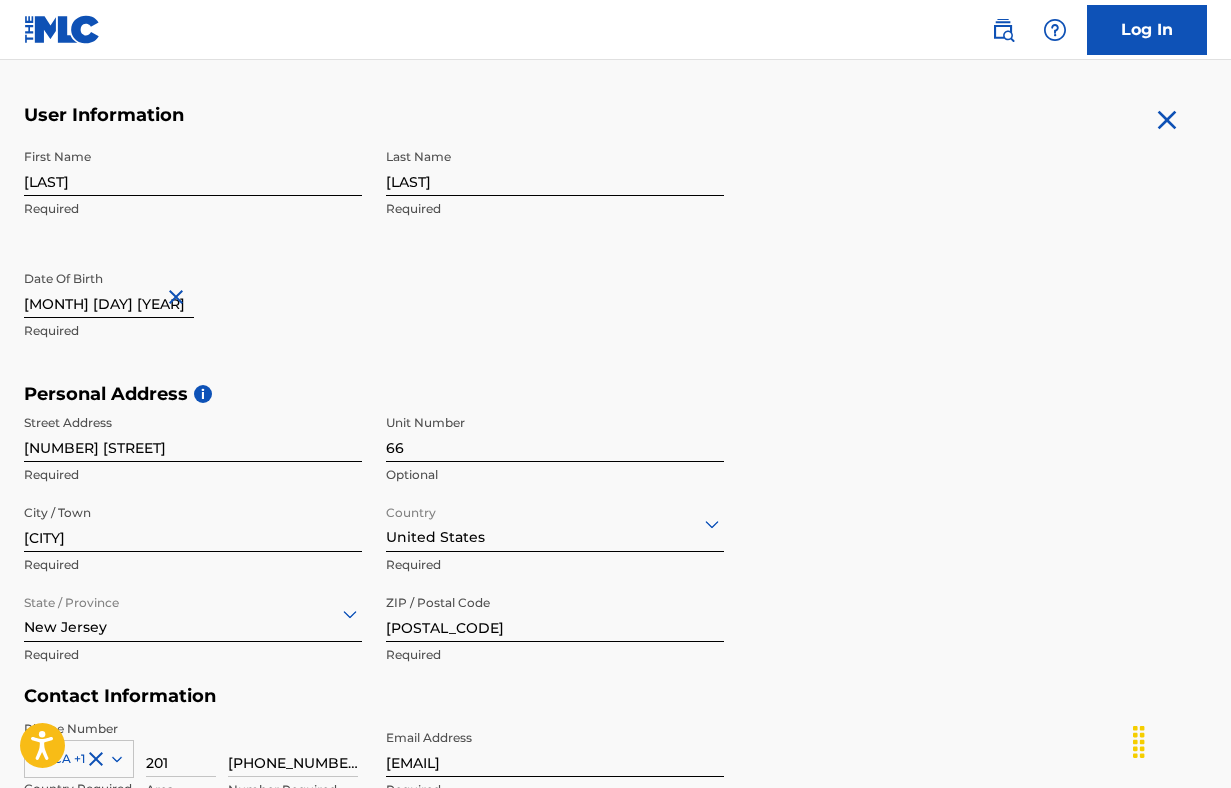 type on "[MONTH] [DAY] [YEAR]" 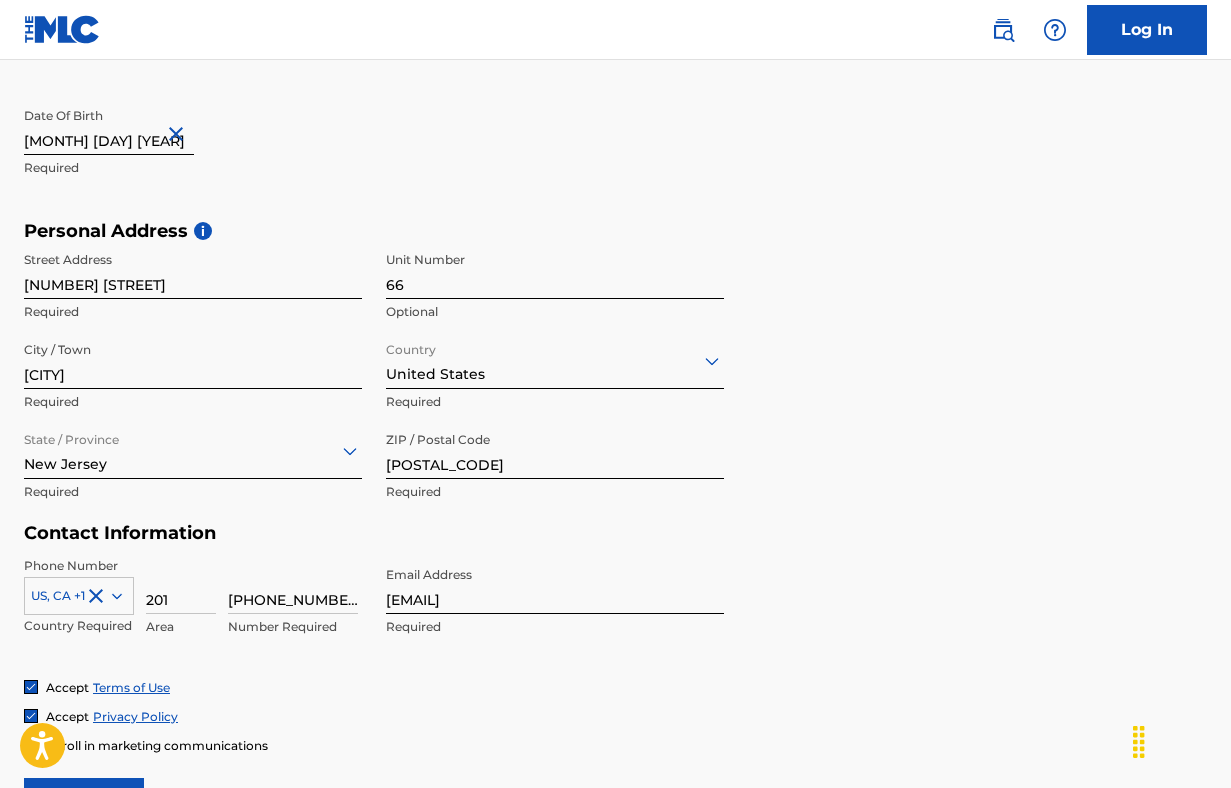scroll, scrollTop: 775, scrollLeft: 0, axis: vertical 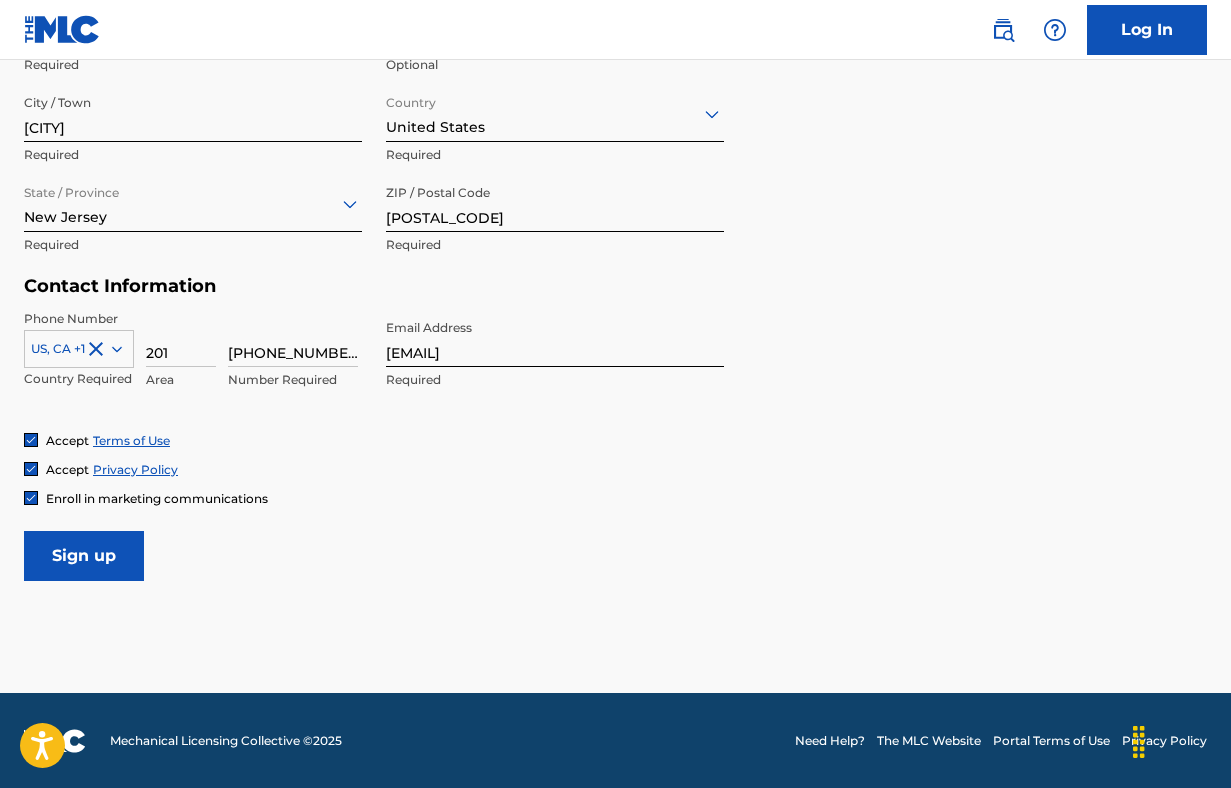 click on "Sign up" at bounding box center [84, 556] 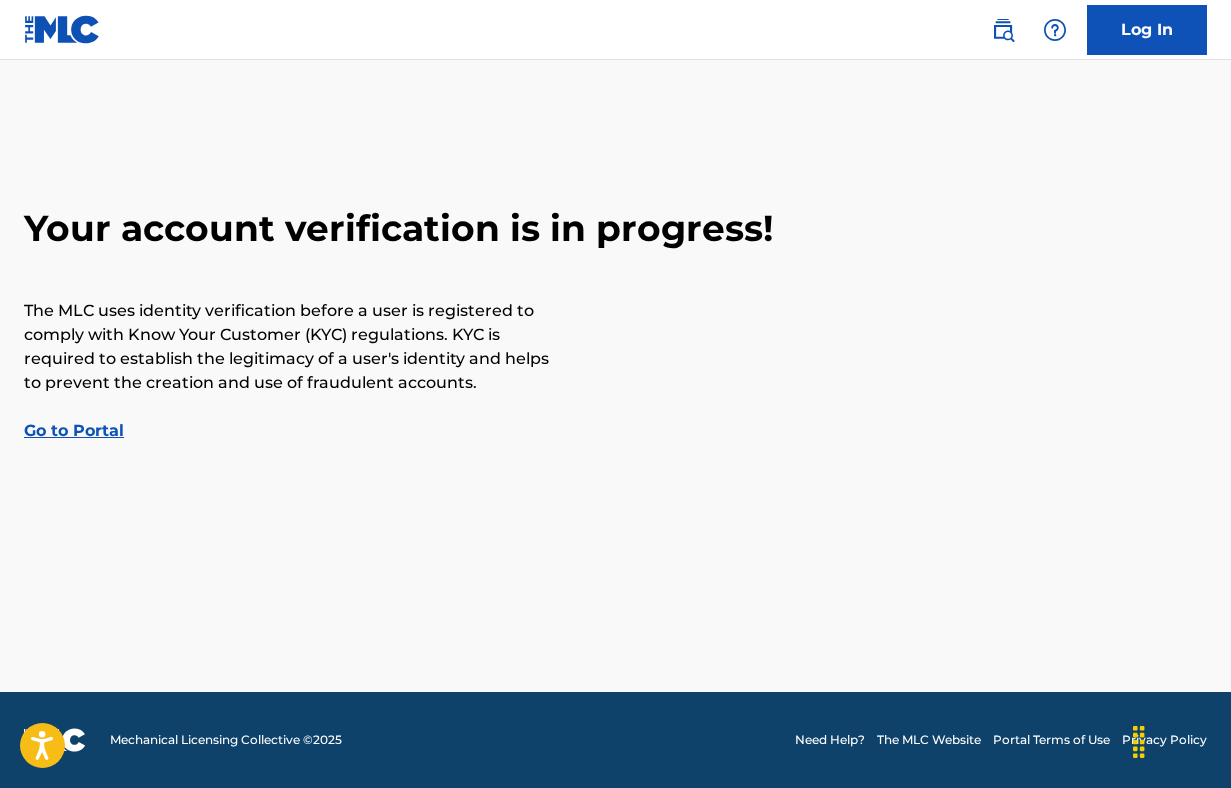scroll, scrollTop: 0, scrollLeft: 0, axis: both 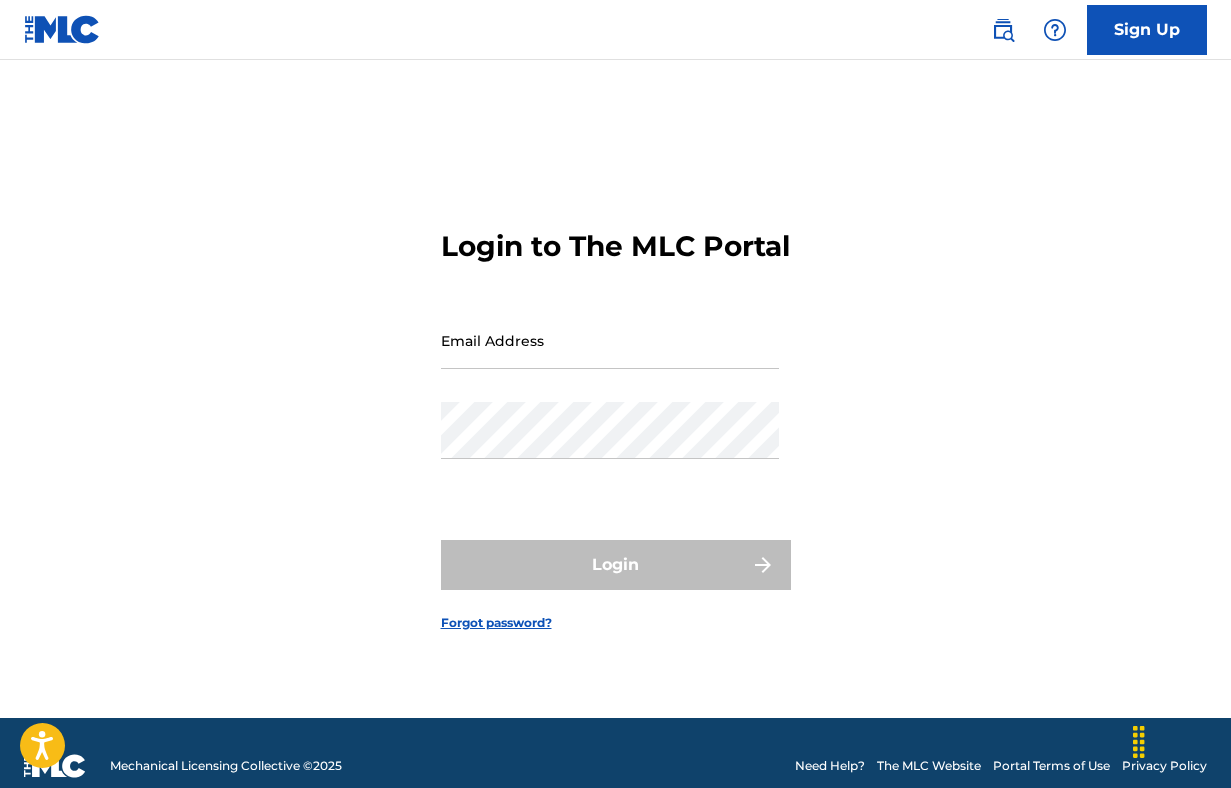 click on "Email Address" at bounding box center (610, 340) 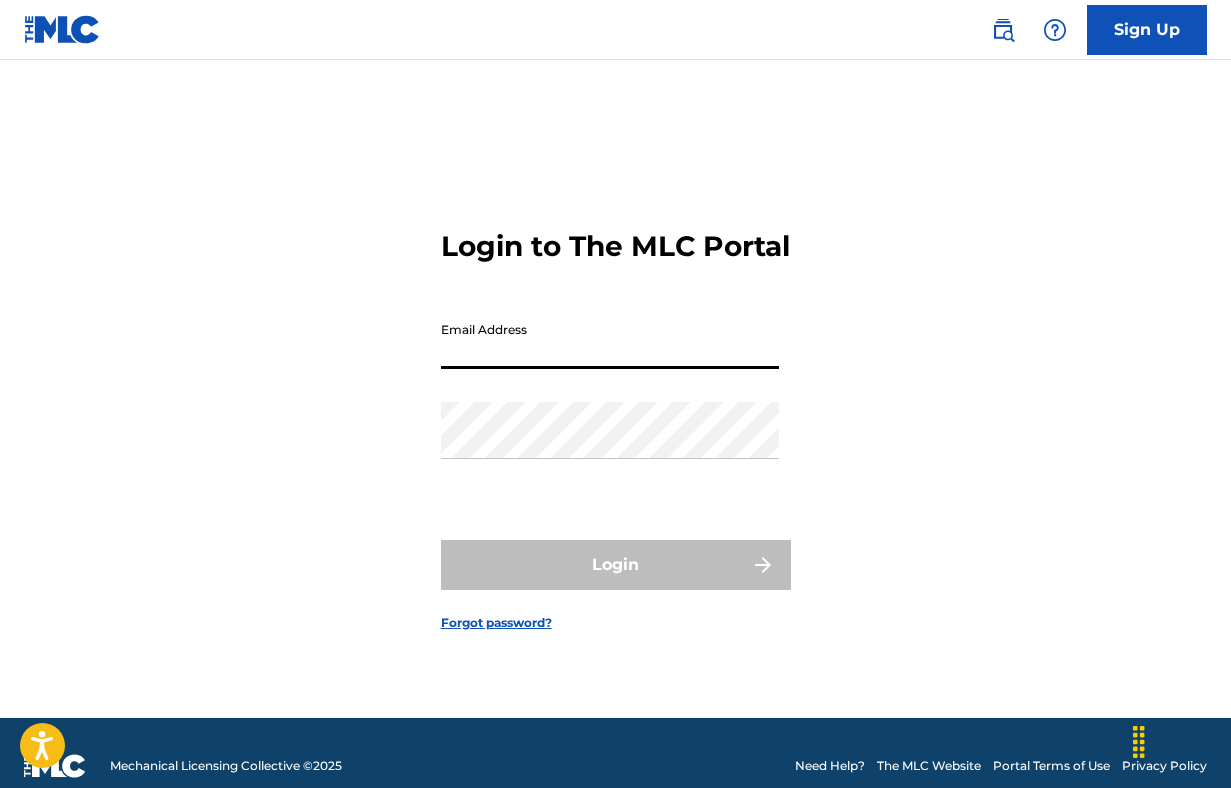 type on "[EMAIL]" 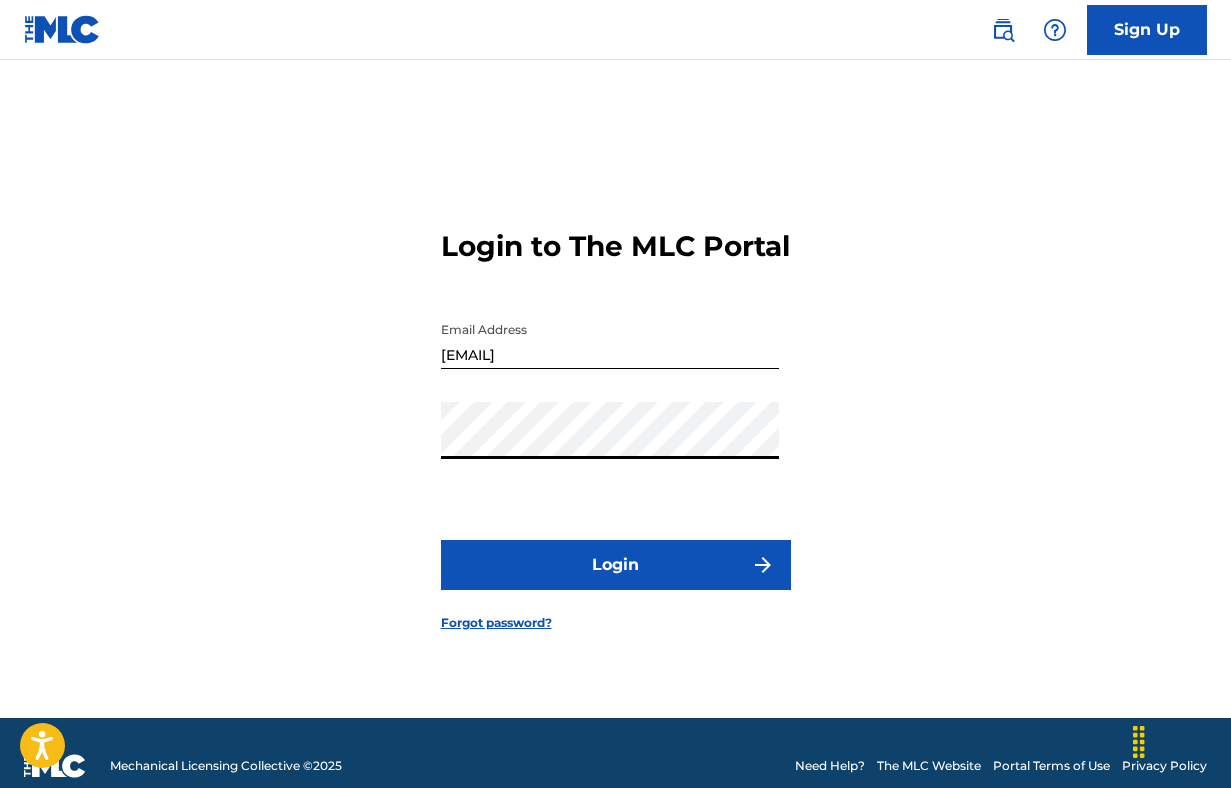 click on "Login" at bounding box center (616, 565) 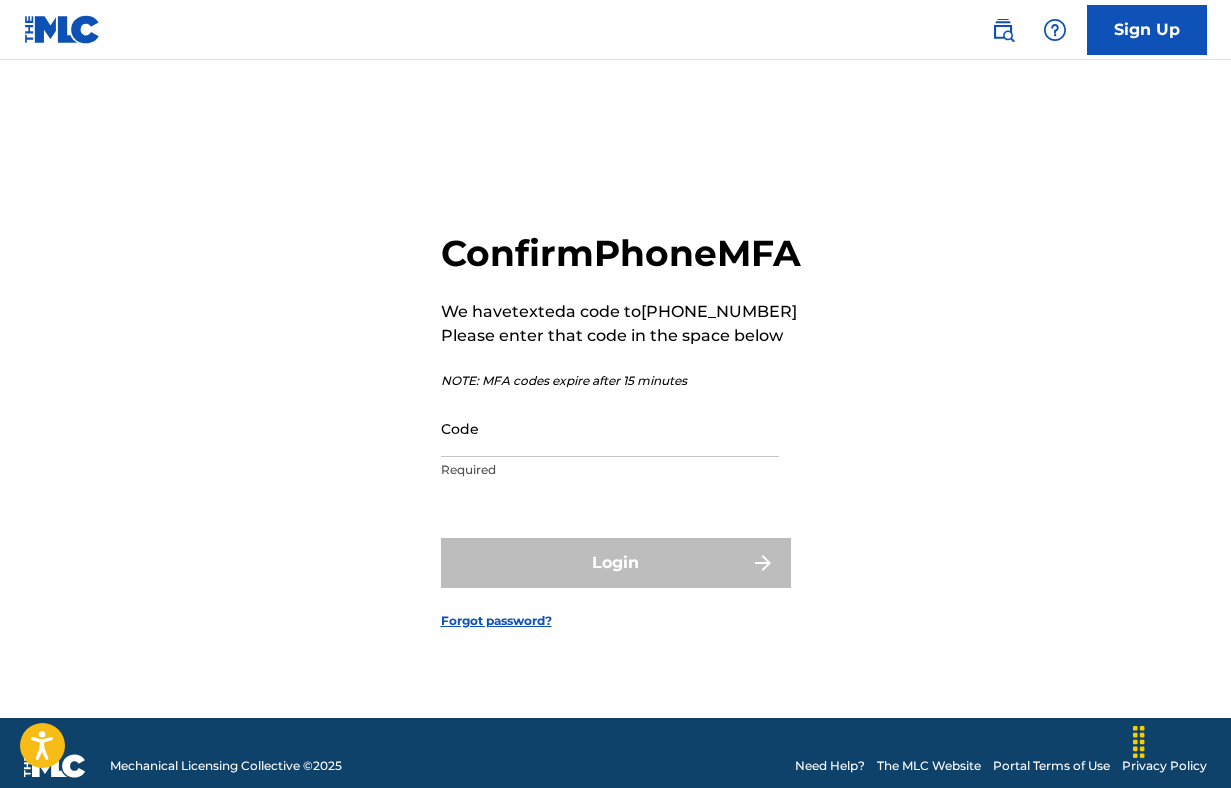 click on "Code" at bounding box center [610, 428] 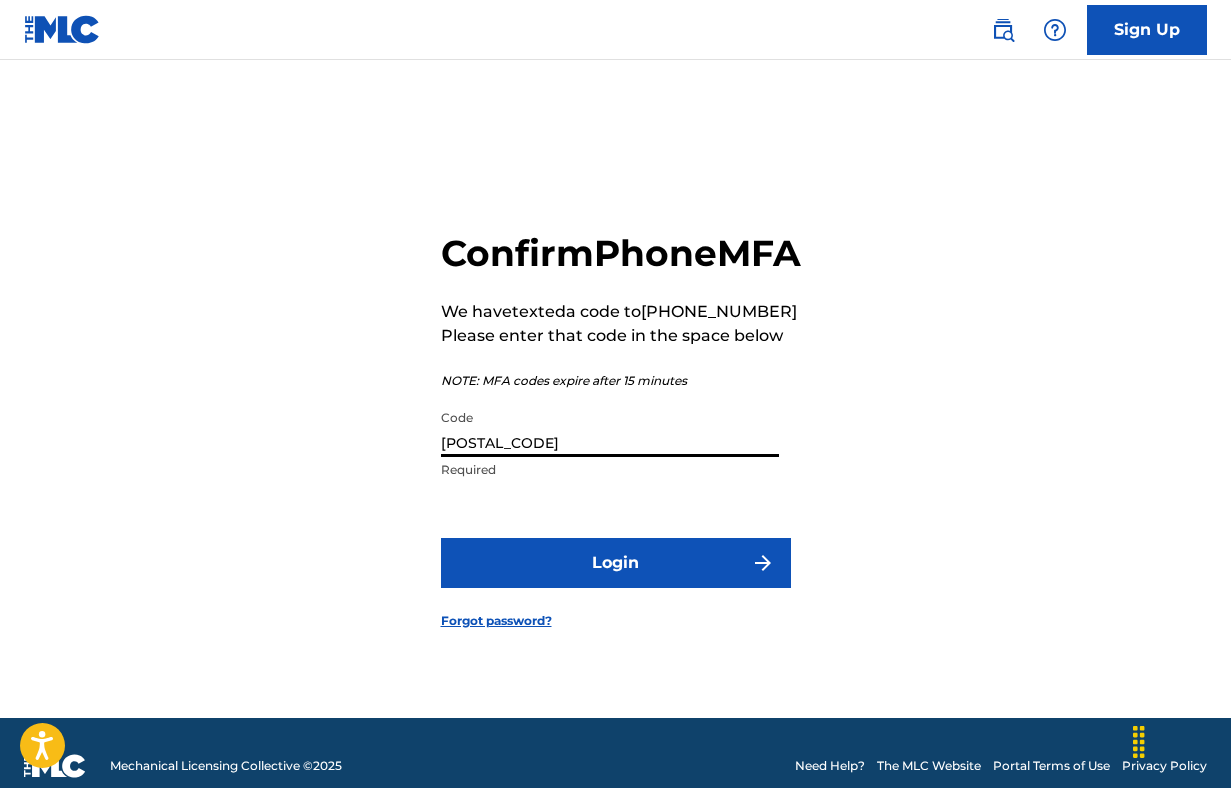type on "[POSTAL_CODE]" 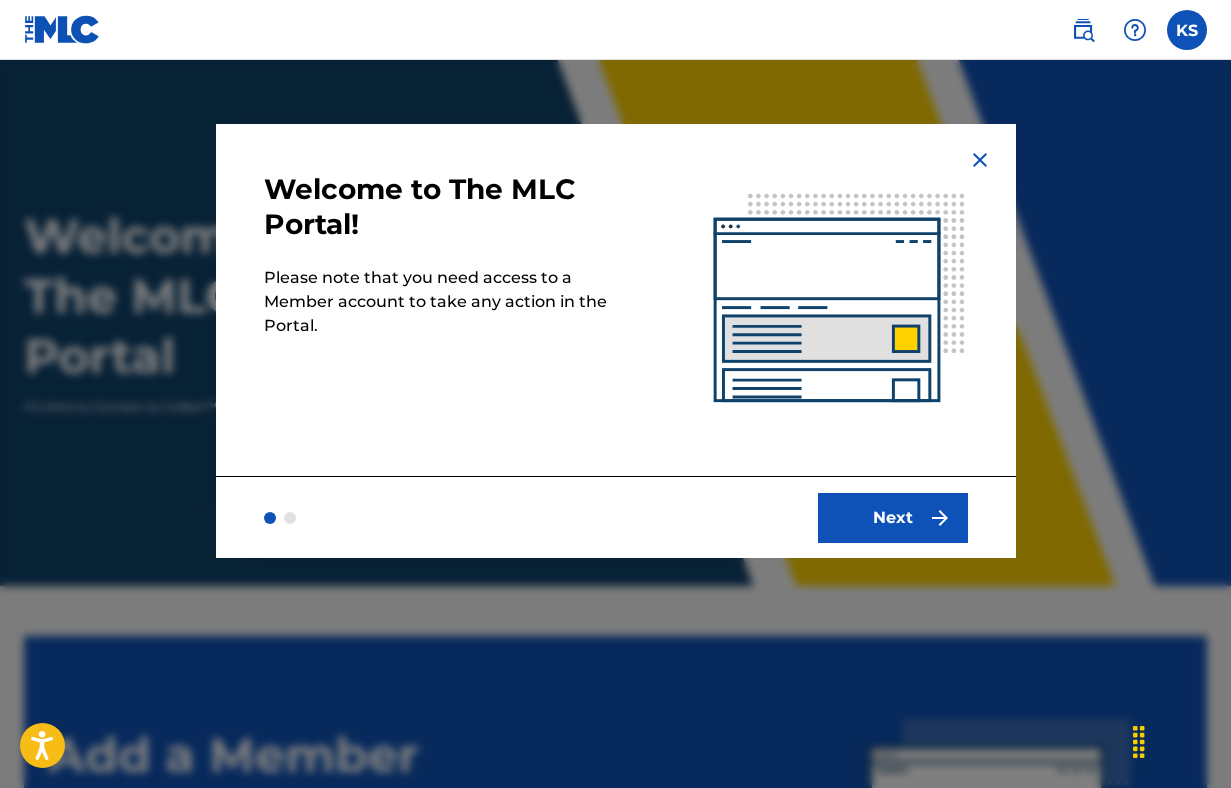 scroll, scrollTop: 0, scrollLeft: 0, axis: both 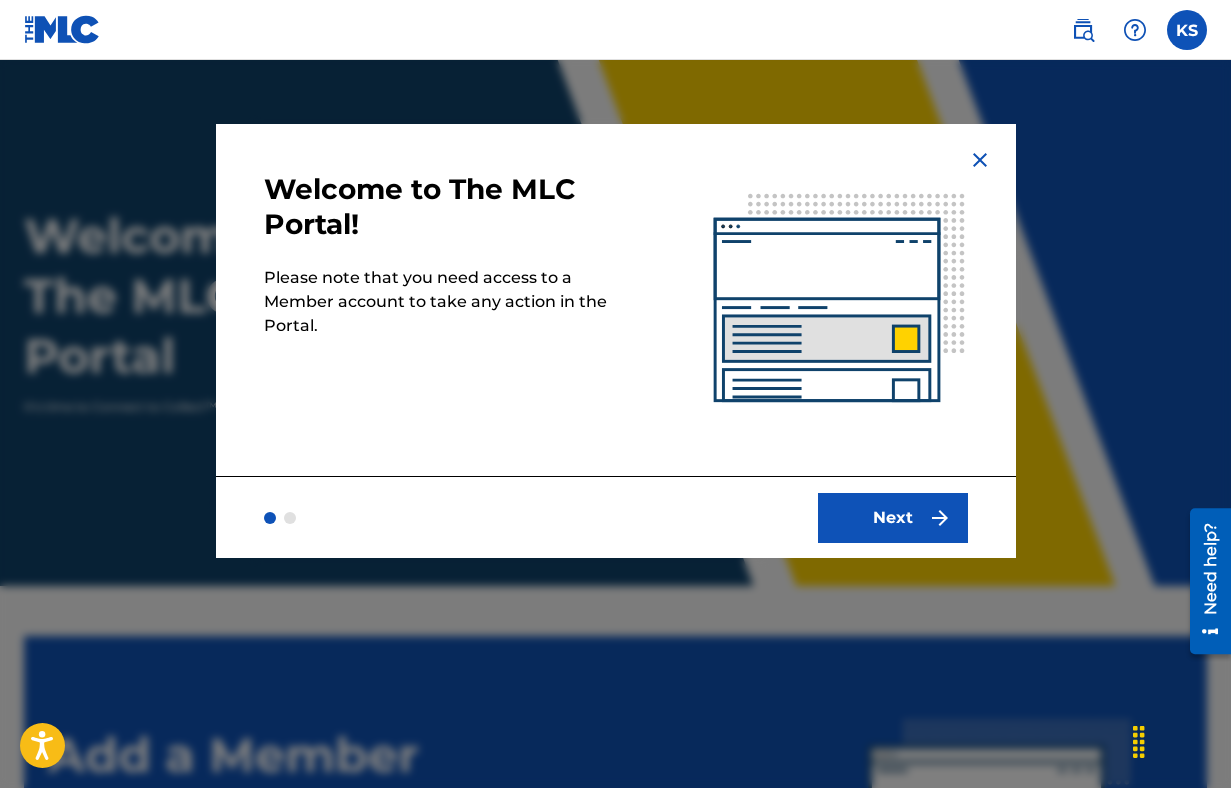 click on "Next" at bounding box center (893, 518) 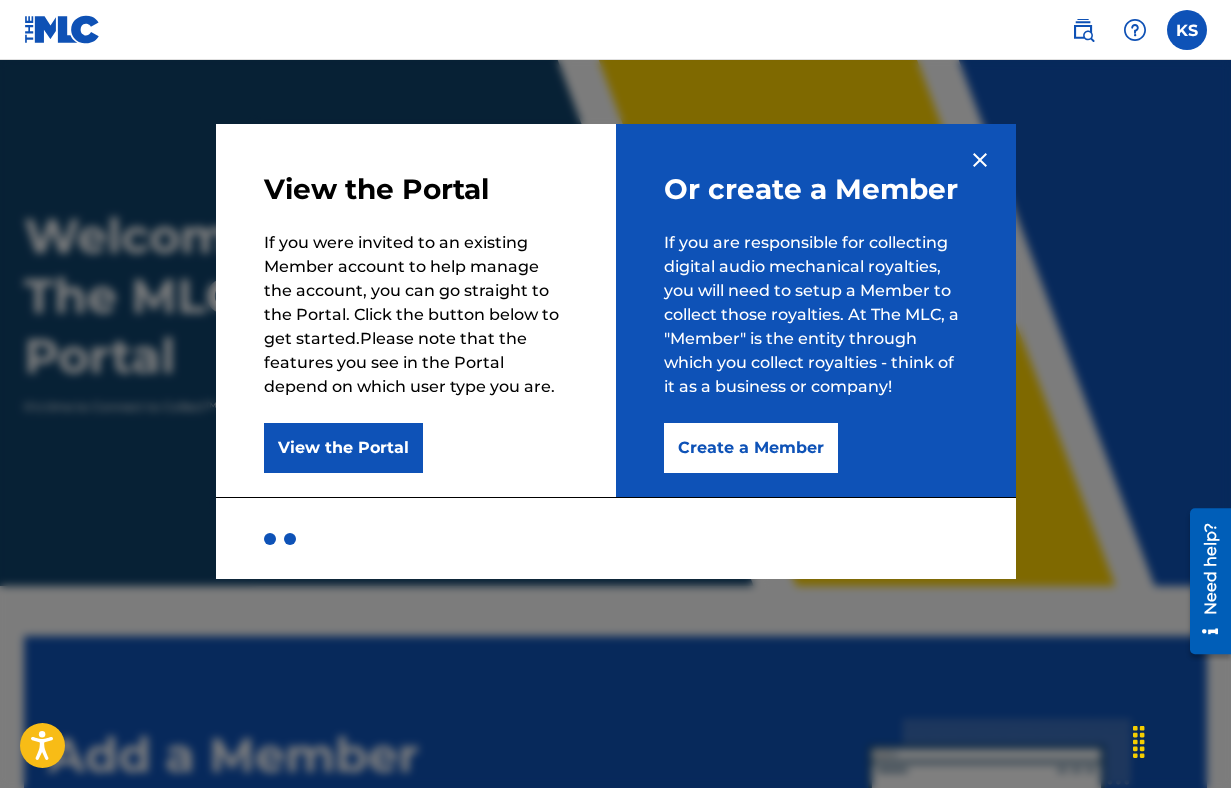 click on "Create a Member" at bounding box center [751, 448] 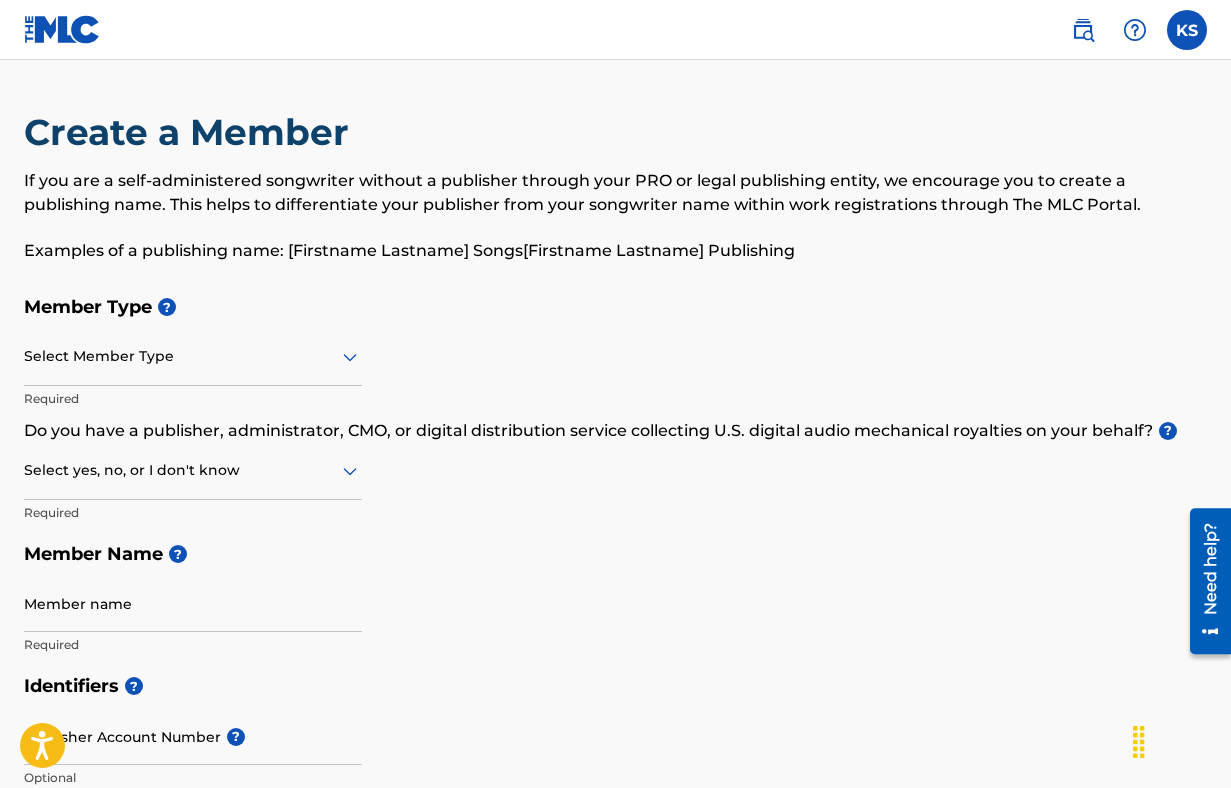 click 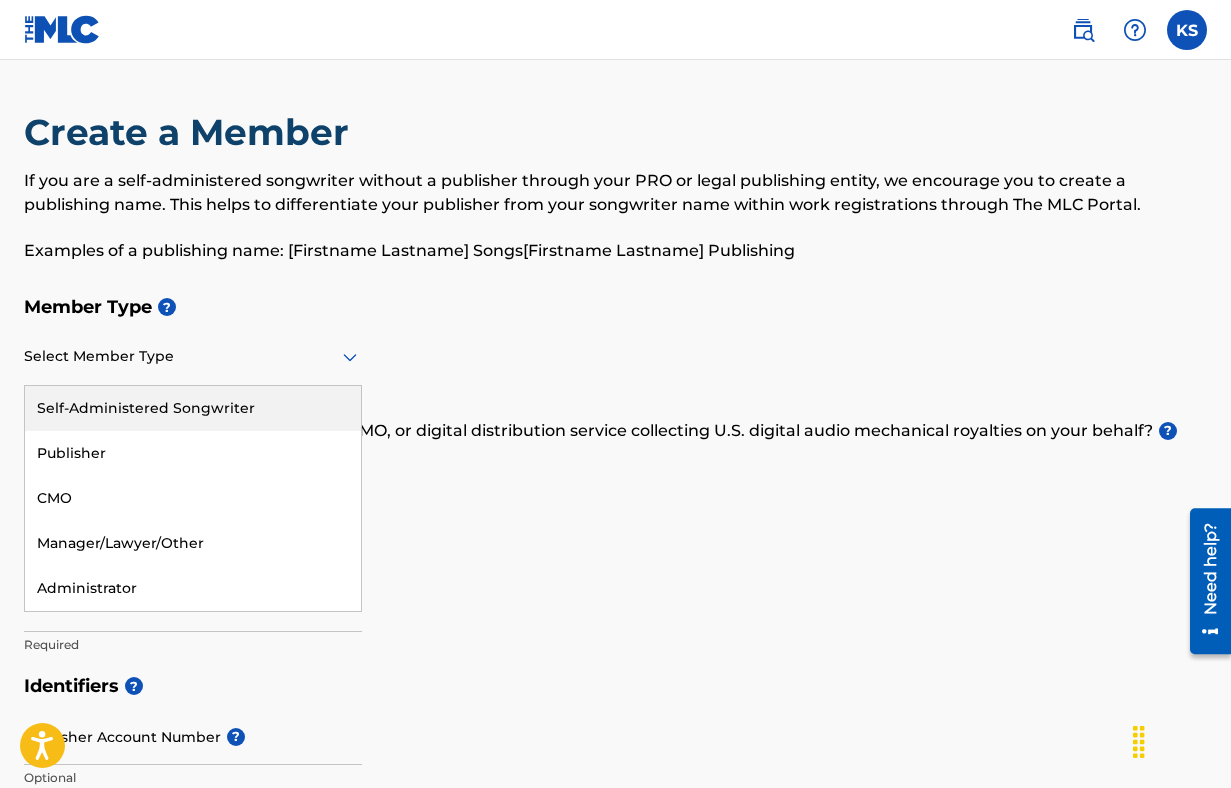 click on "Self-Administered Songwriter" at bounding box center [193, 408] 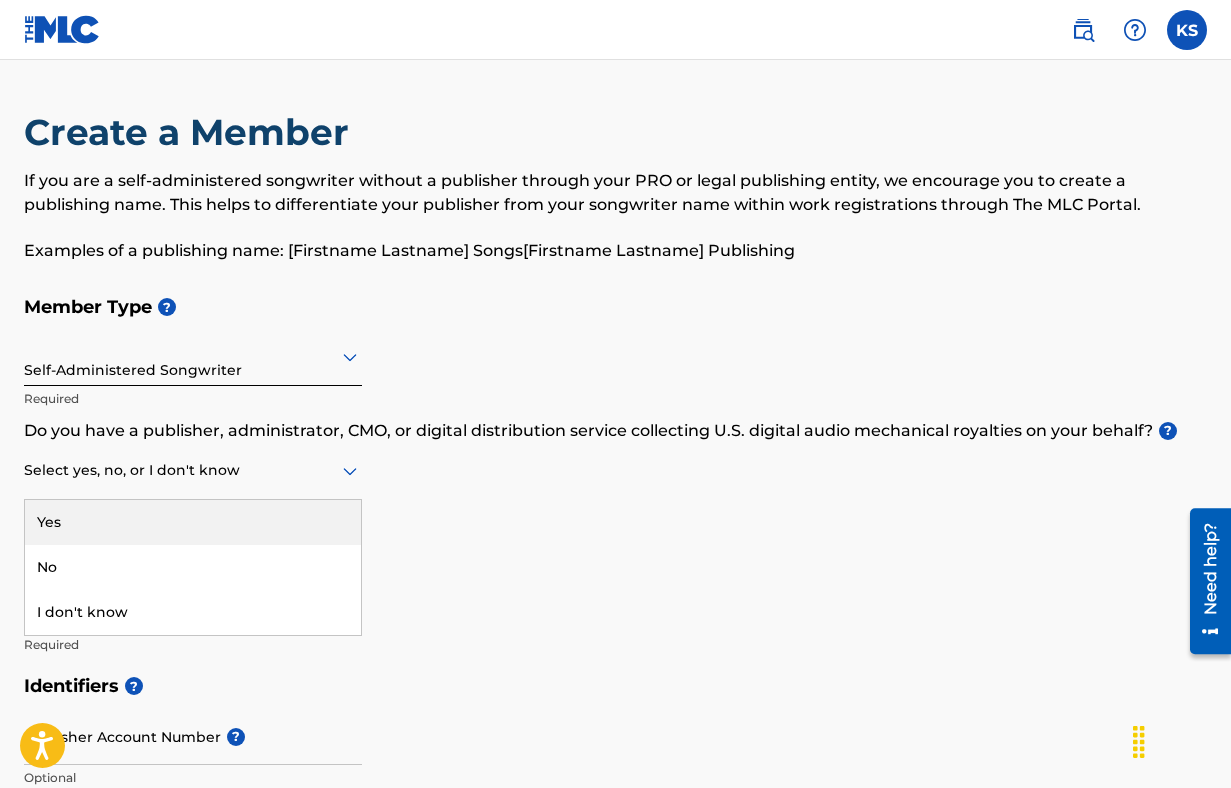 click 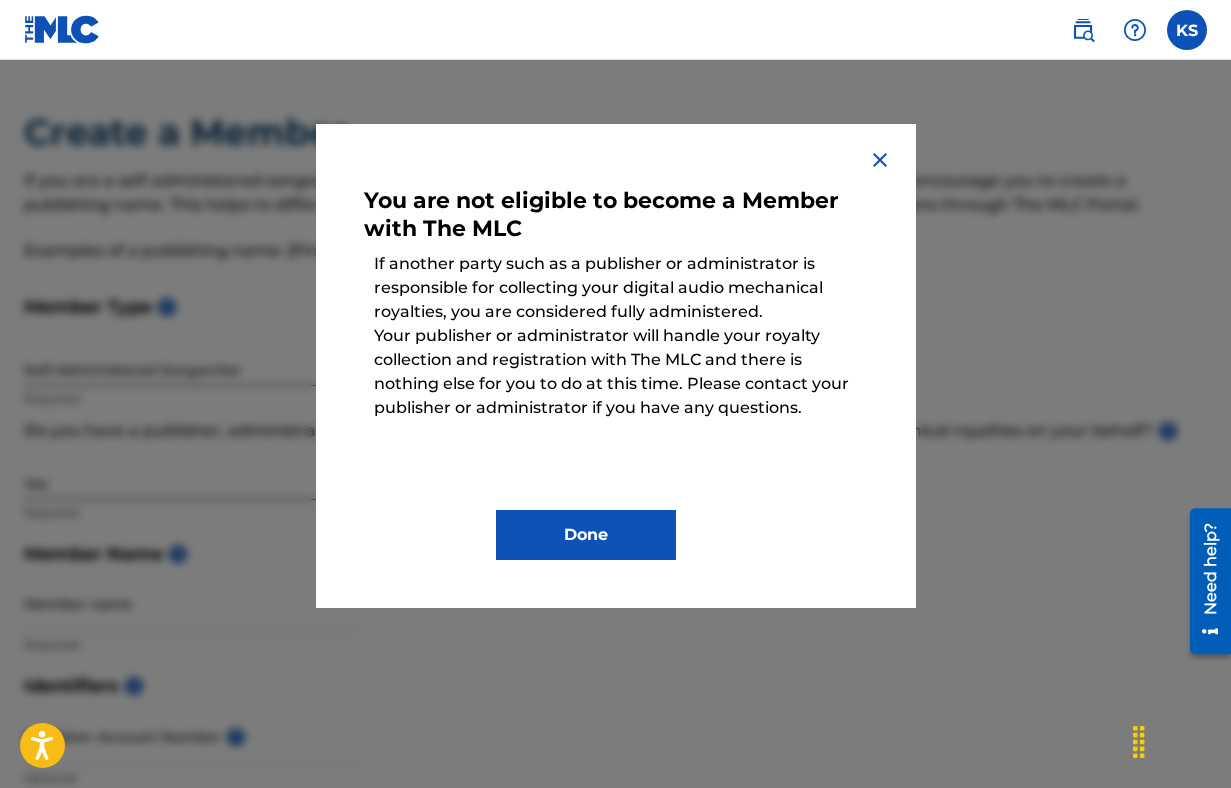 click at bounding box center (880, 160) 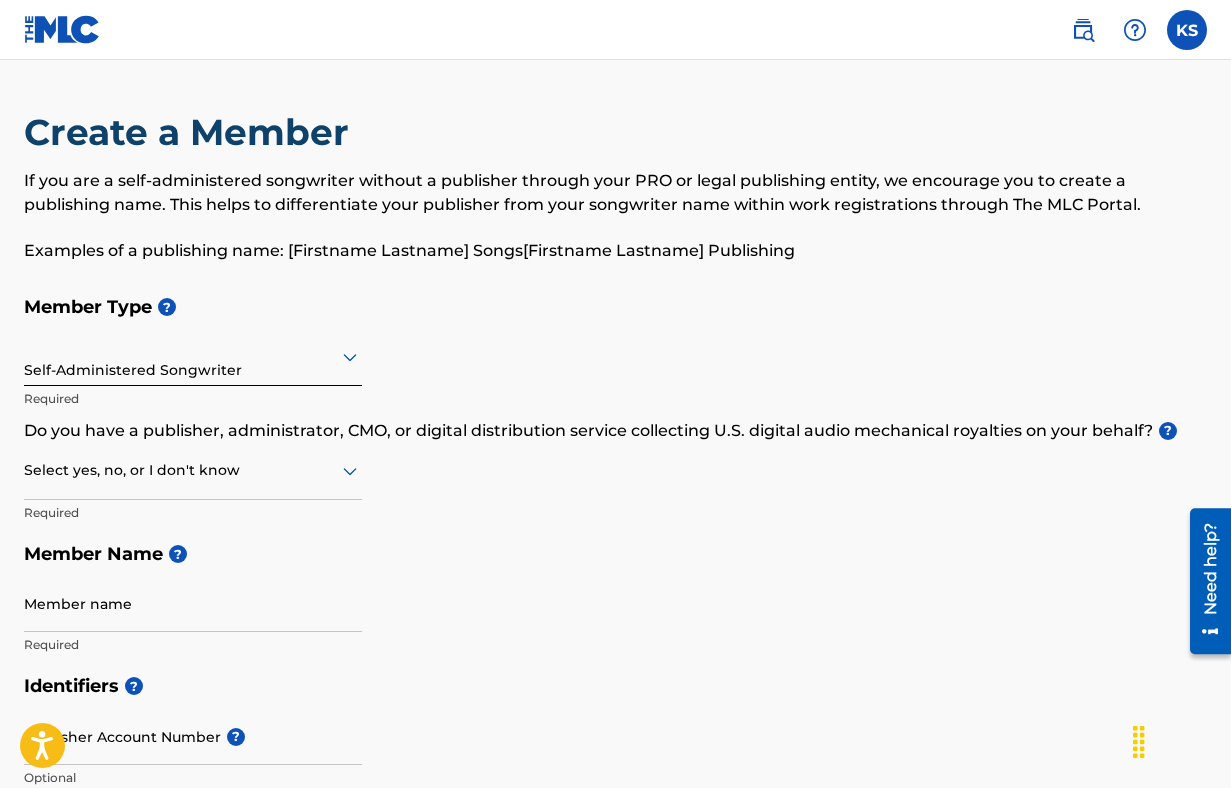 click 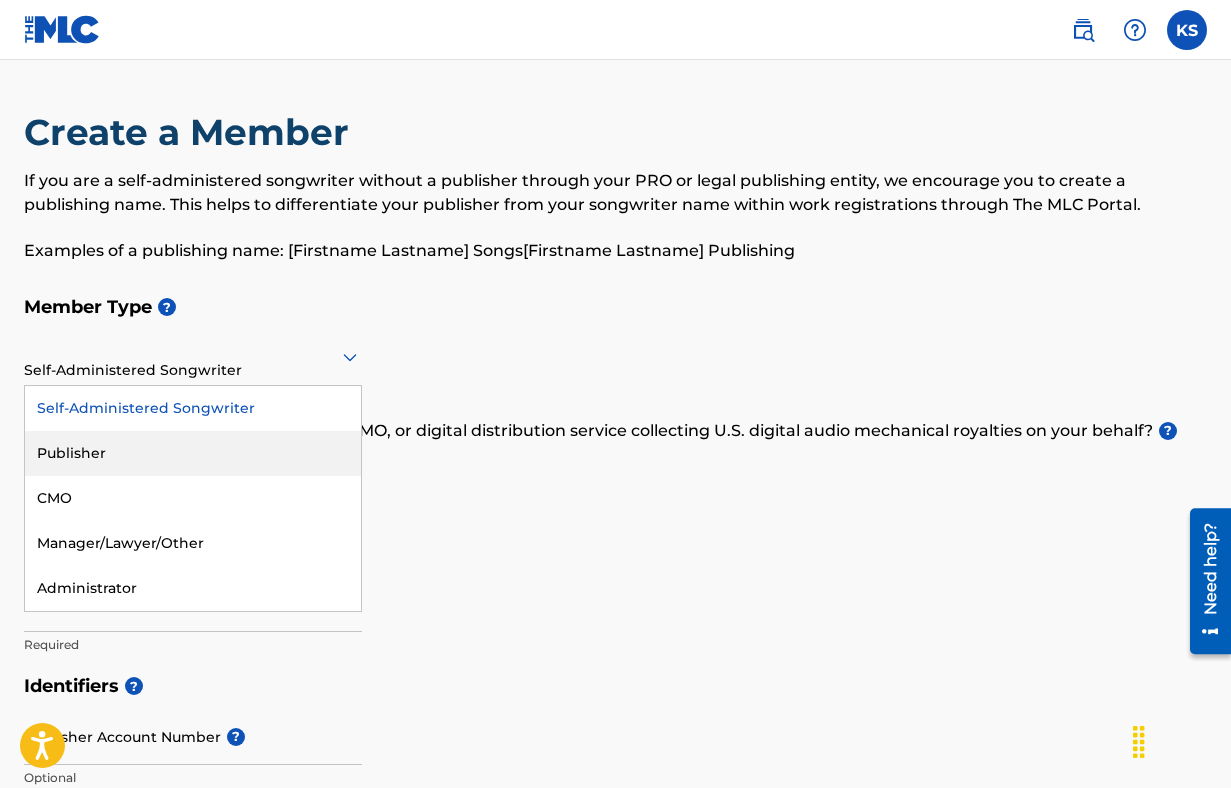 click on "Publisher" at bounding box center (193, 453) 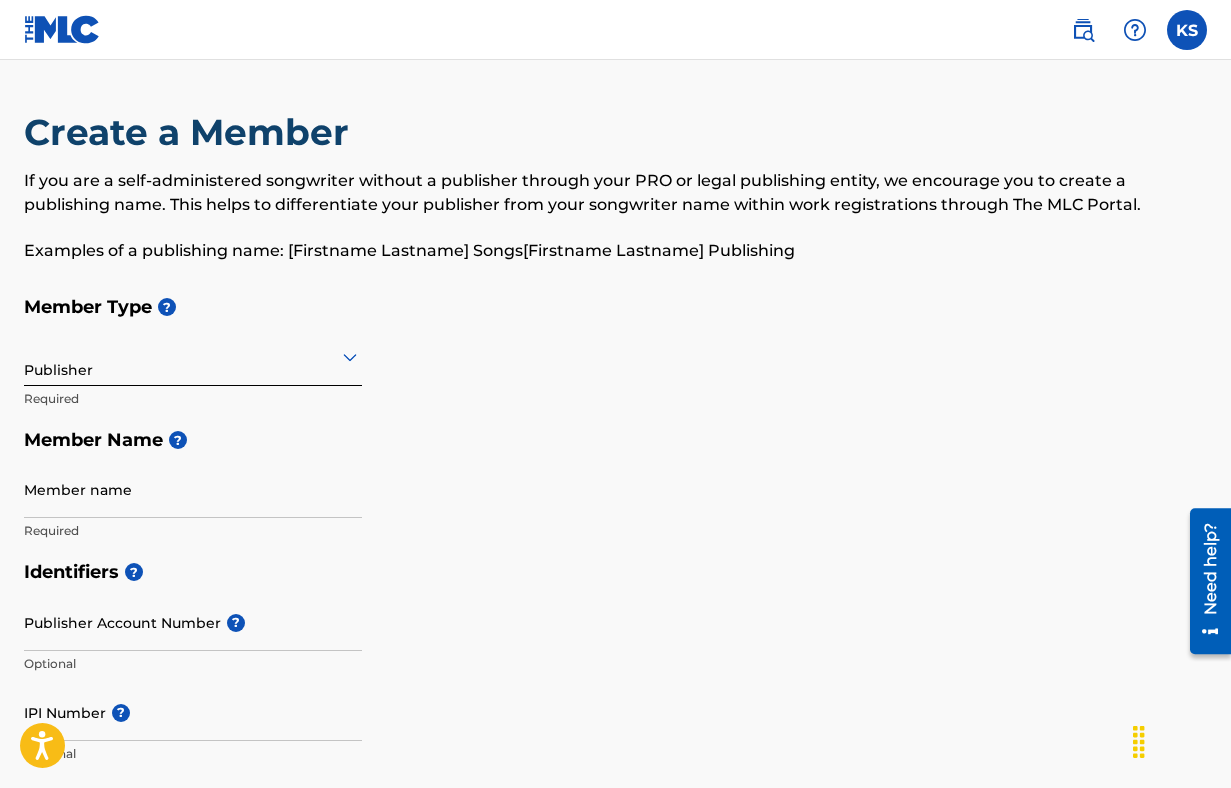 click at bounding box center [193, 356] 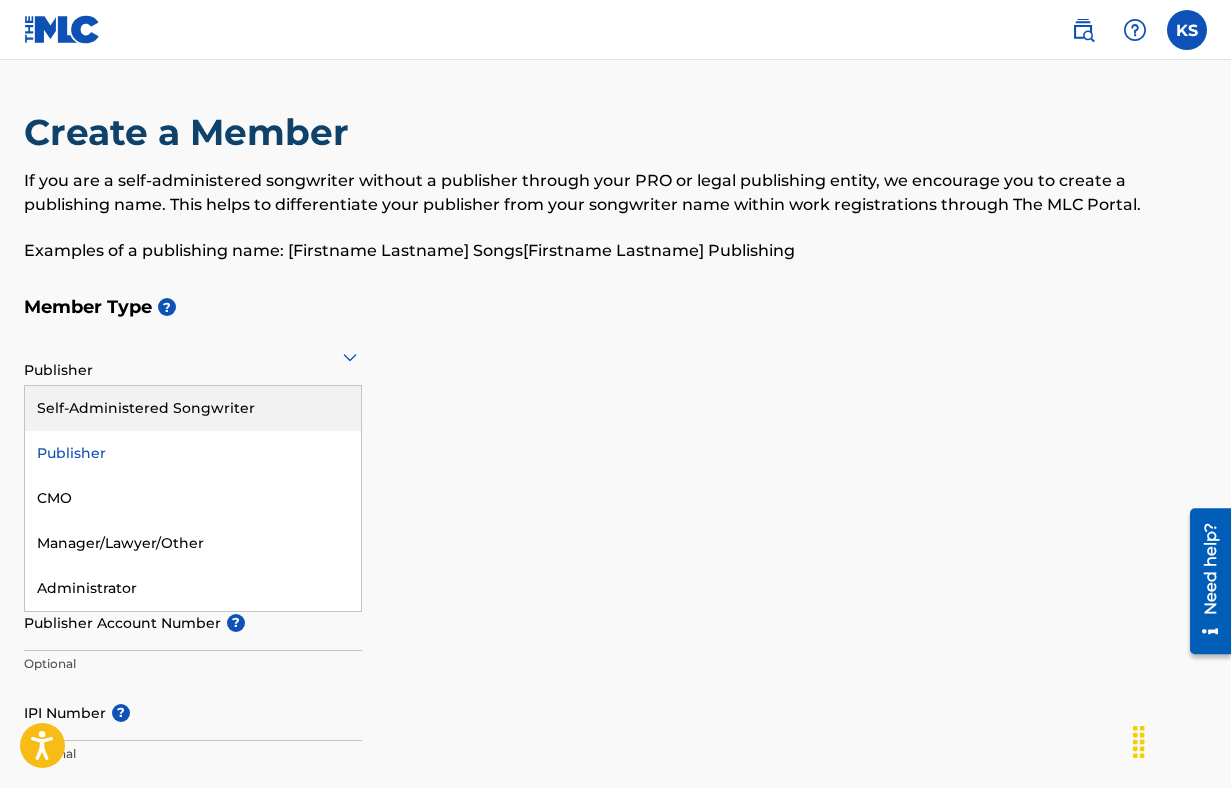 click on "Self-Administered Songwriter" at bounding box center (193, 408) 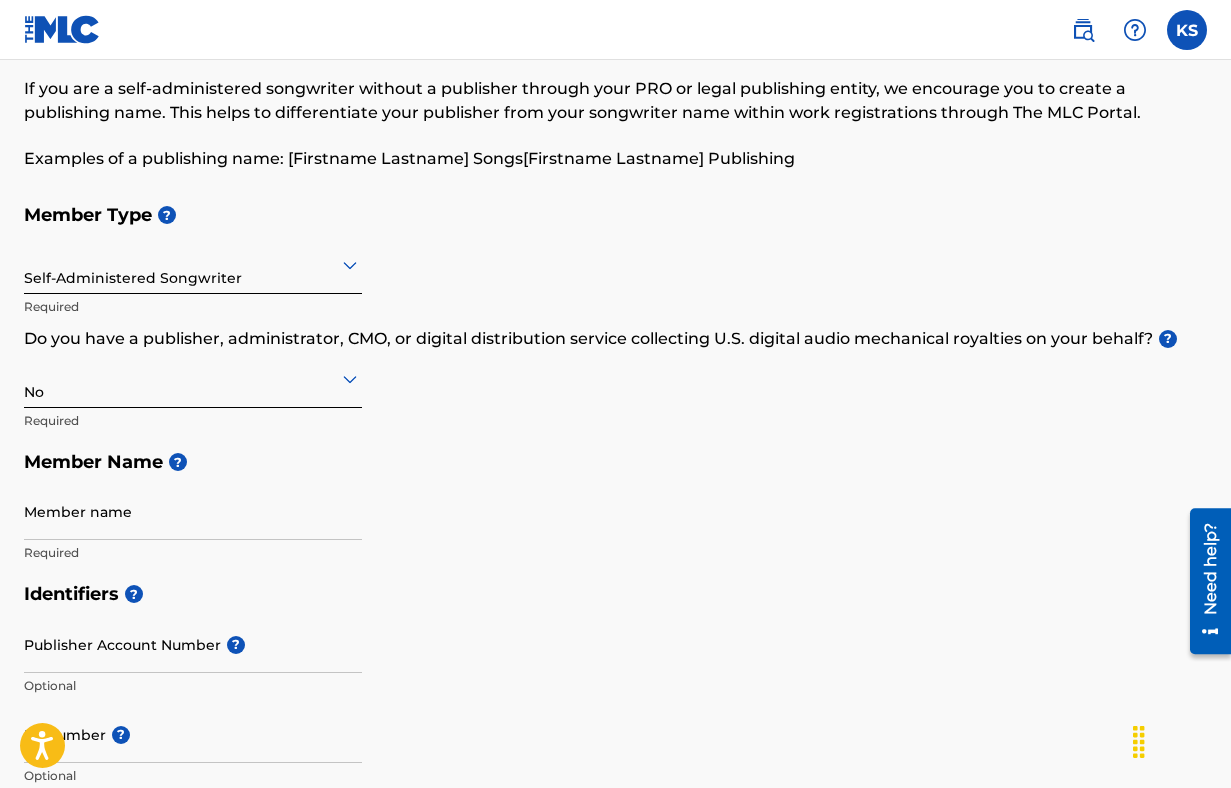 scroll, scrollTop: 100, scrollLeft: 0, axis: vertical 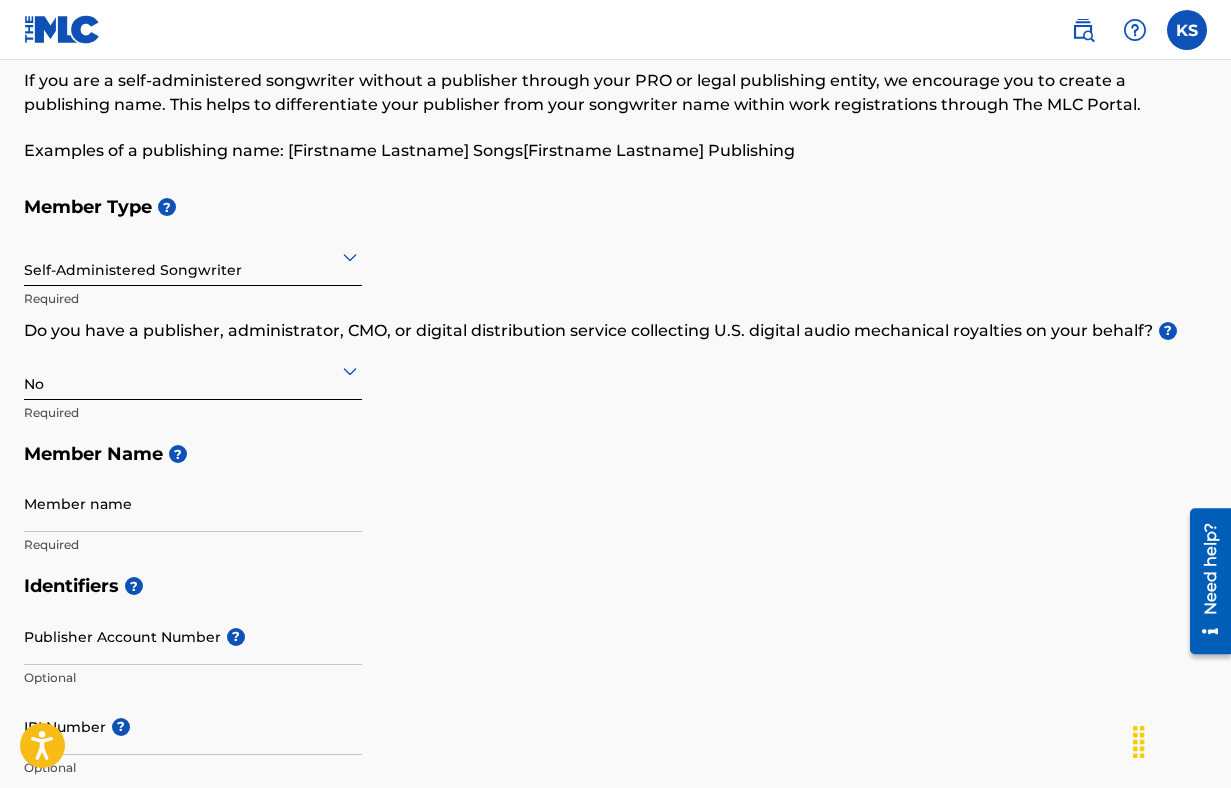 click on "Member name" at bounding box center (193, 503) 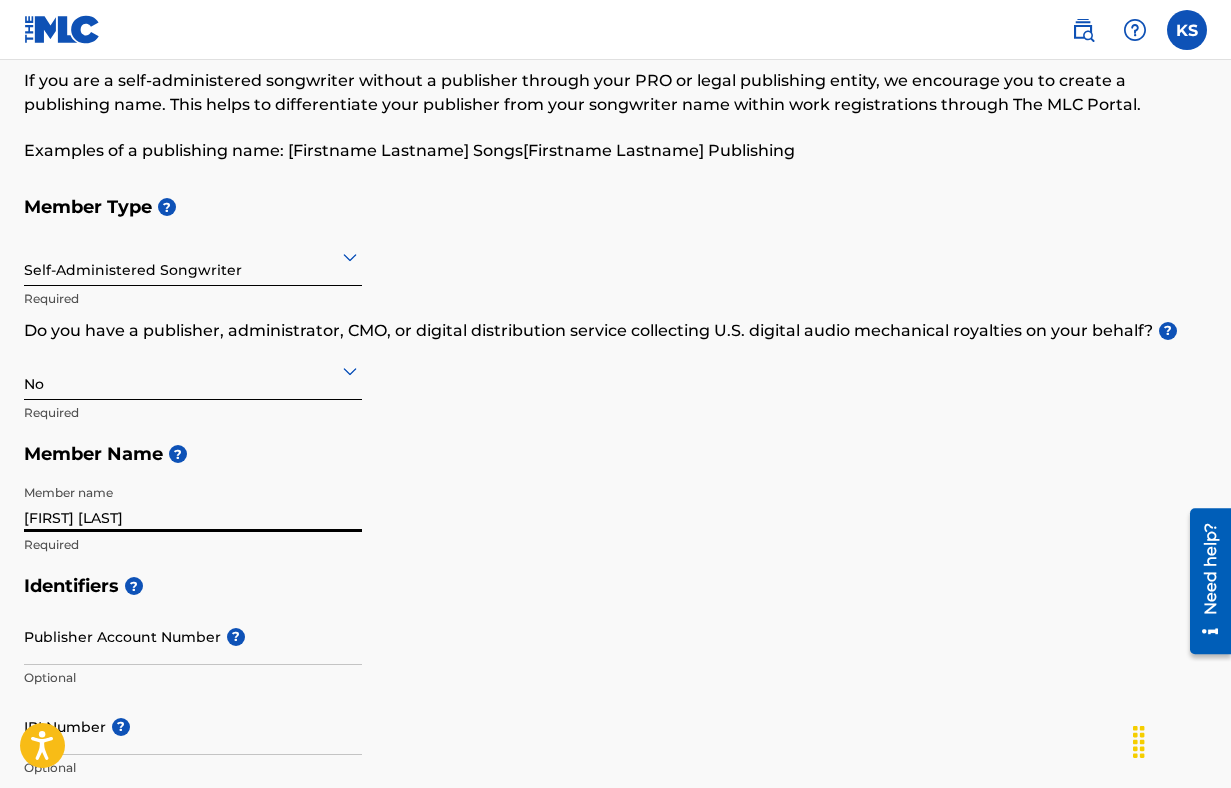 type on "[FIRST] [LAST]" 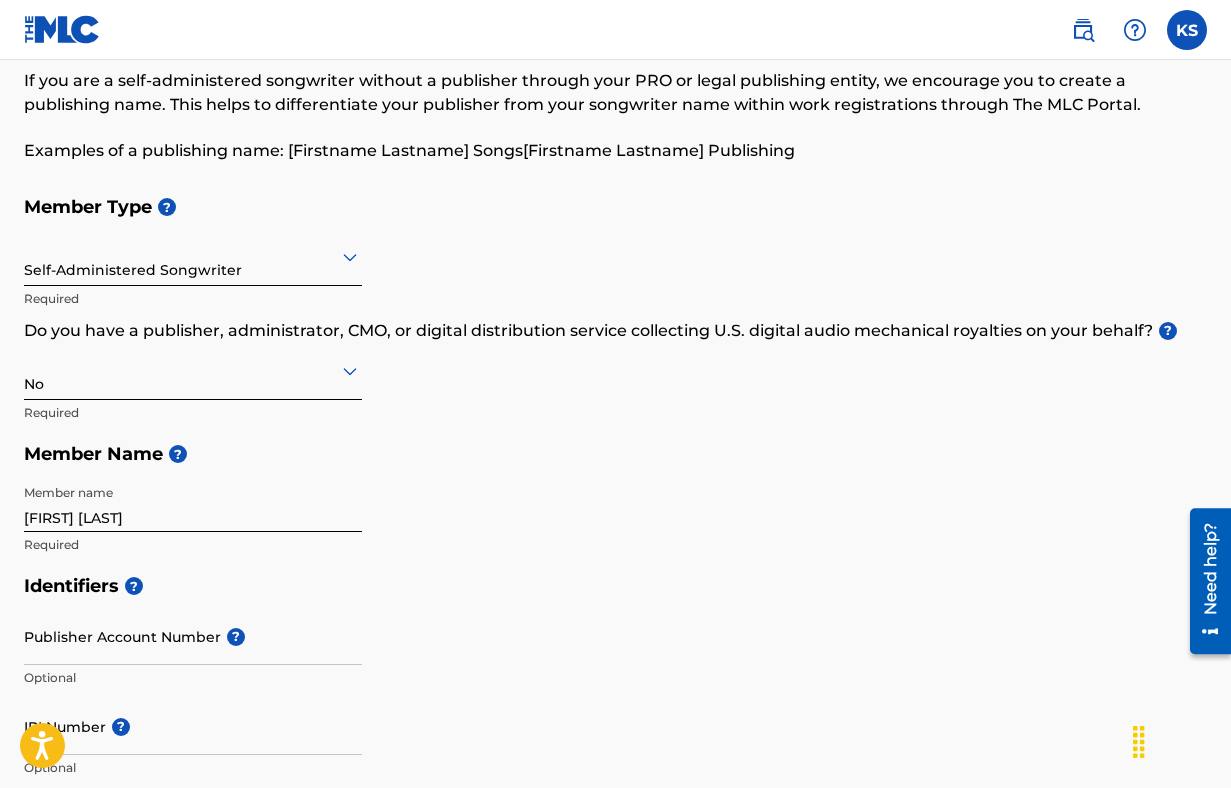 click on "Identifiers ?" at bounding box center [615, 586] 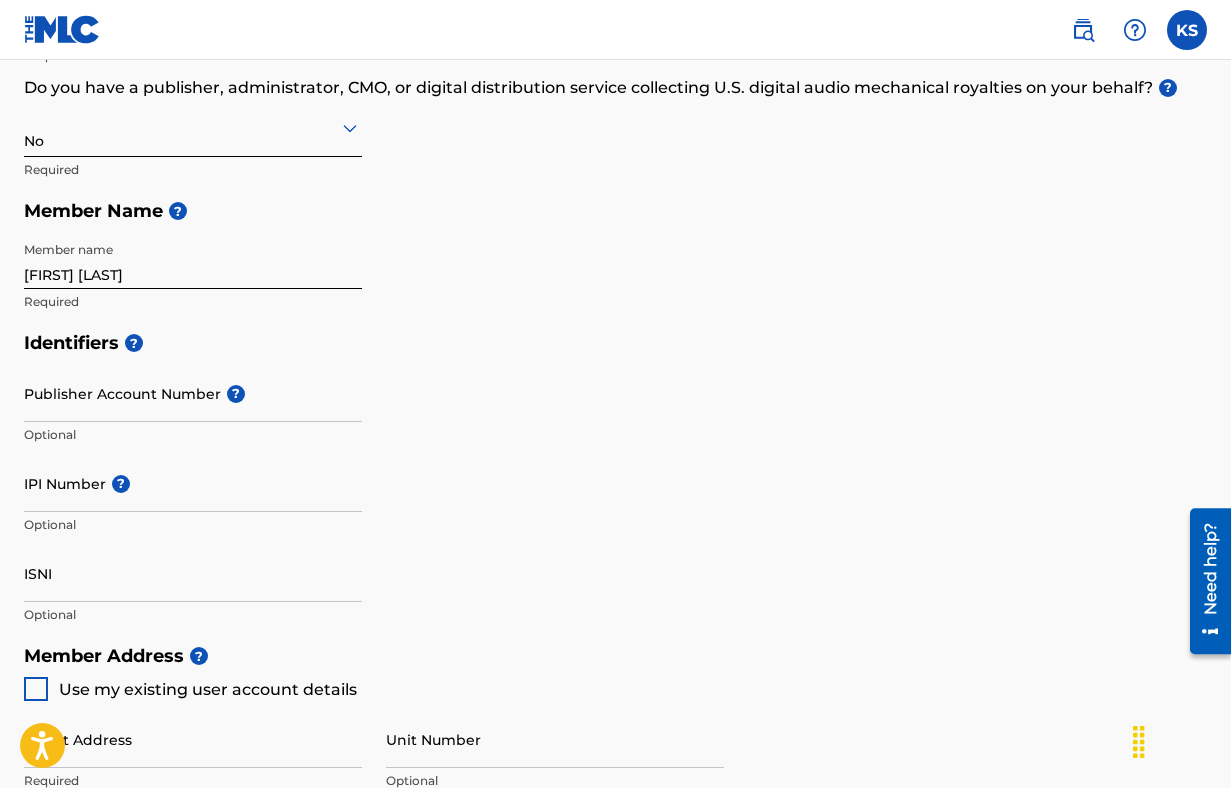 scroll, scrollTop: 368, scrollLeft: 0, axis: vertical 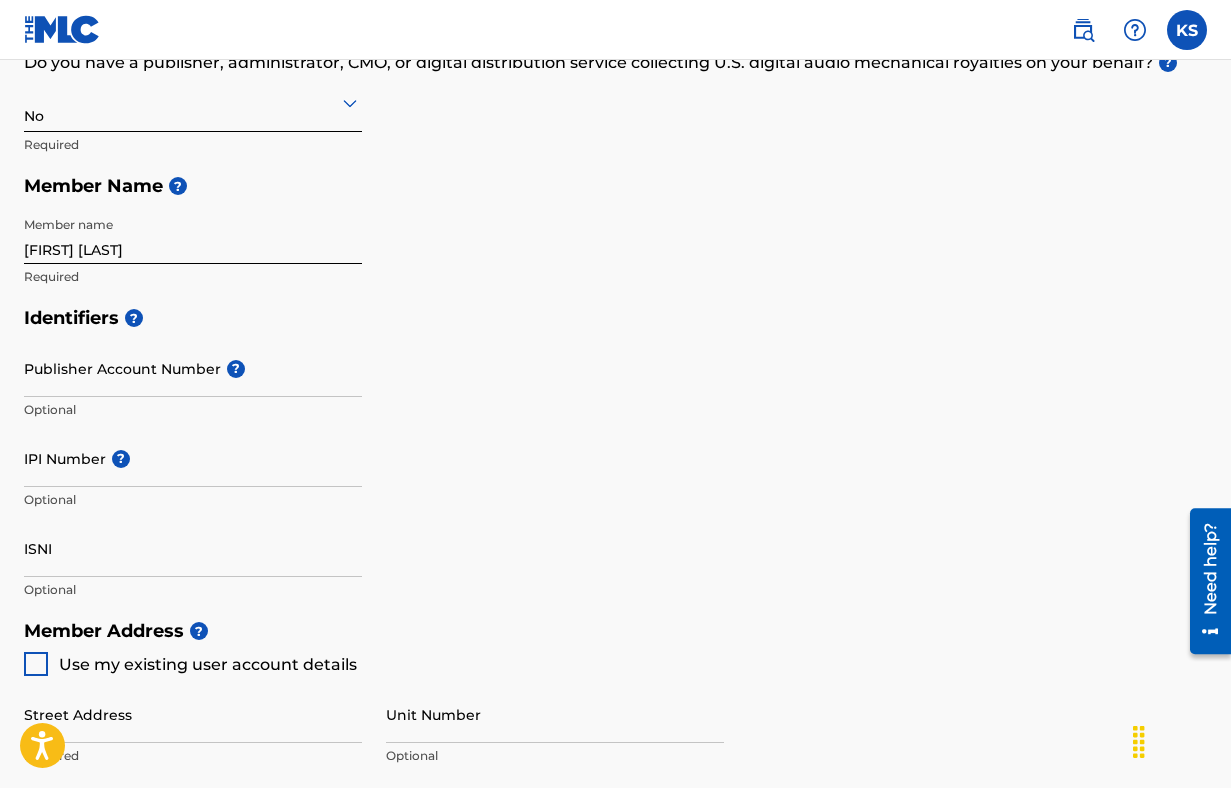 click on "Publisher Account Number ?" at bounding box center (193, 368) 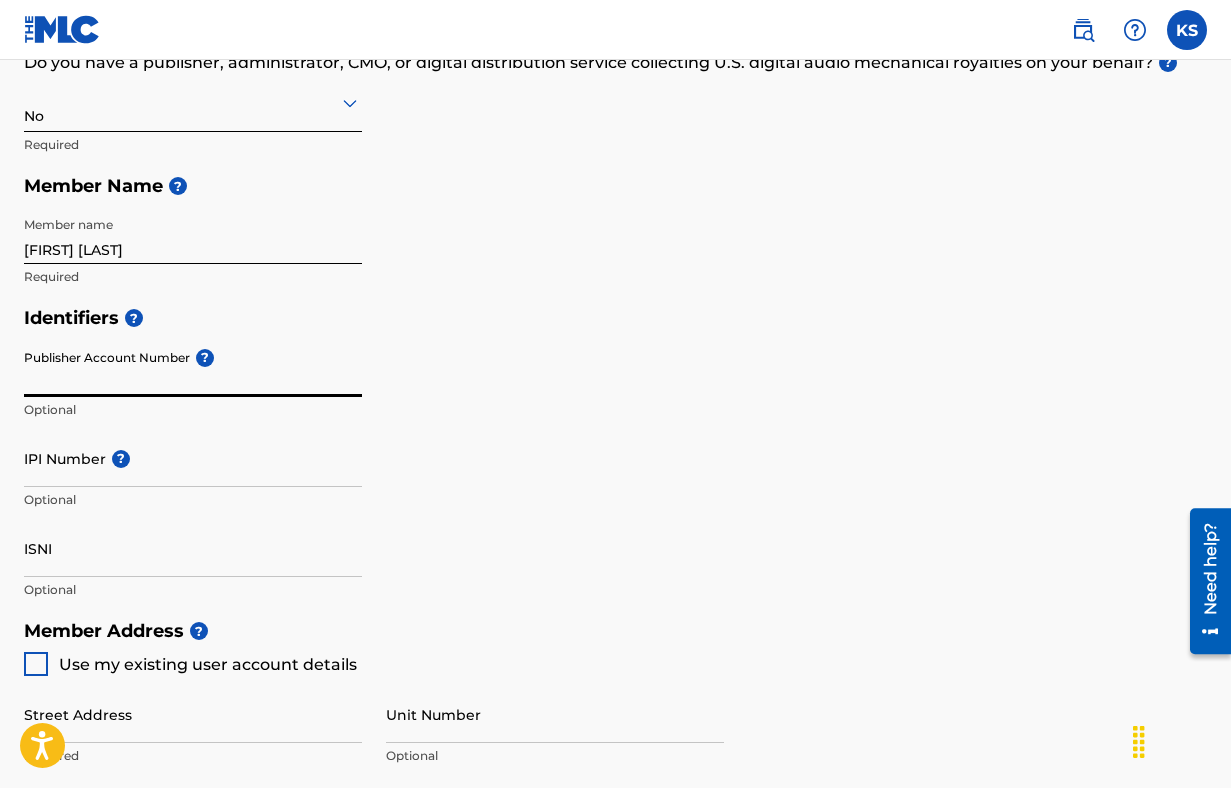 click on "IPI Number ?" at bounding box center [193, 458] 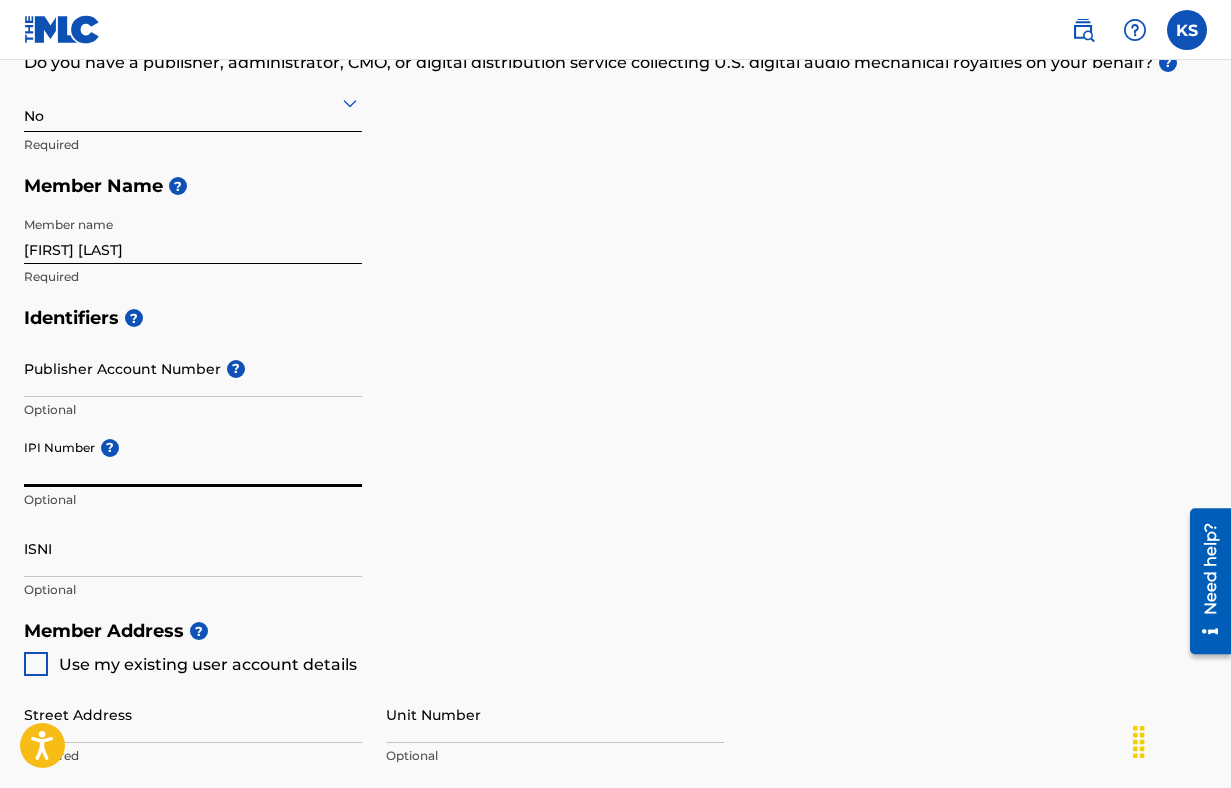 paste on "[CREDIT_CARD]" 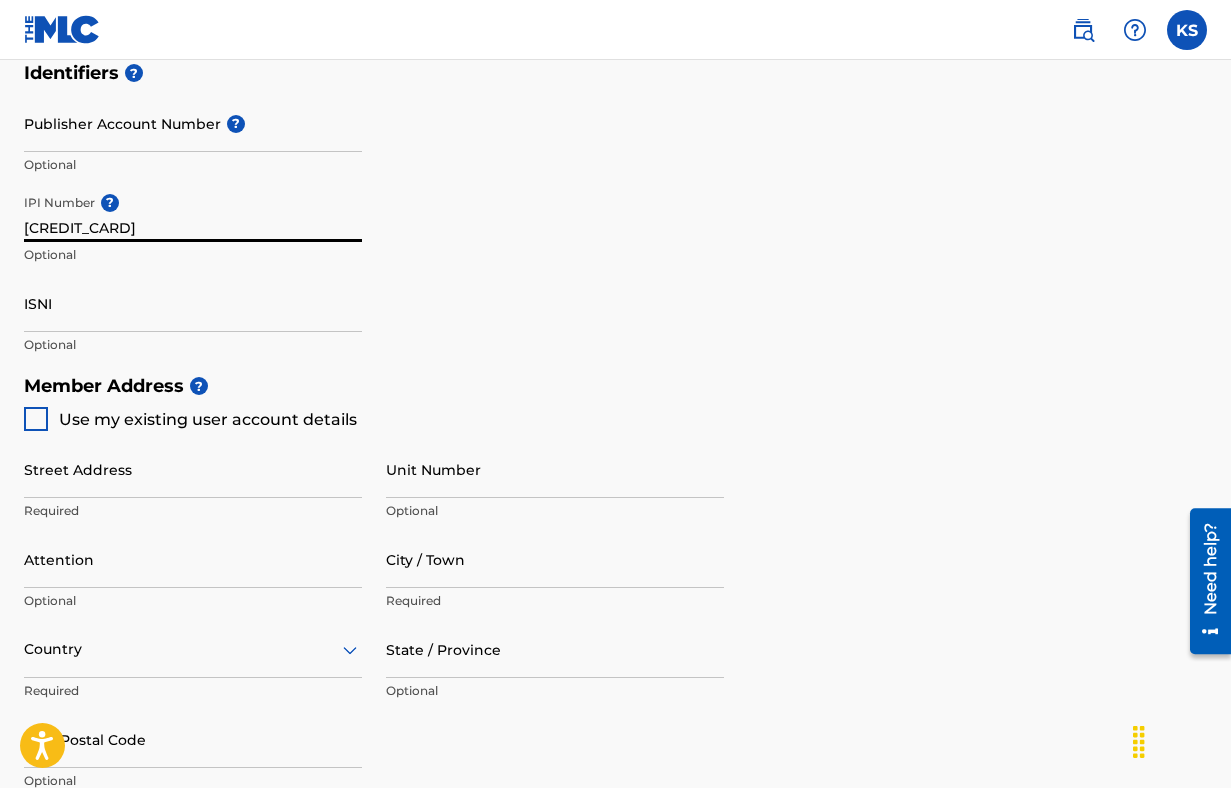 scroll, scrollTop: 621, scrollLeft: 0, axis: vertical 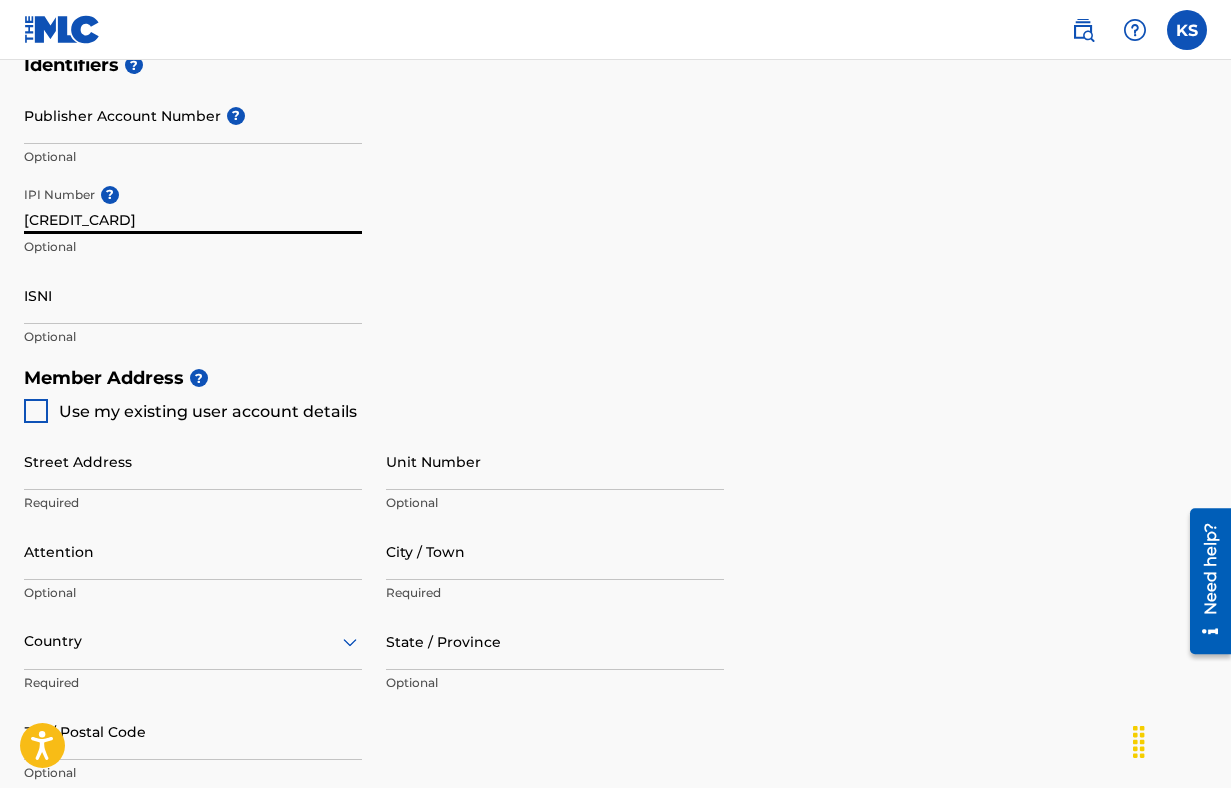 type on "[CREDIT_CARD]" 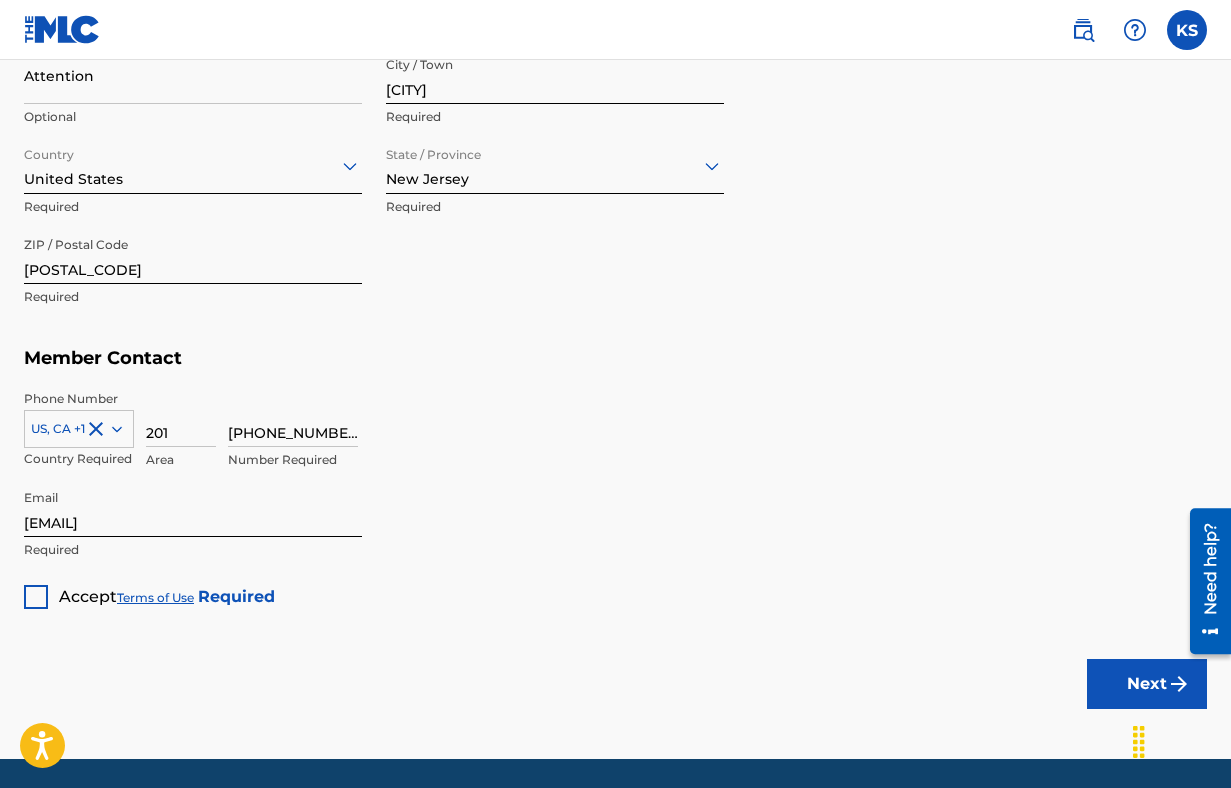 scroll, scrollTop: 1163, scrollLeft: 0, axis: vertical 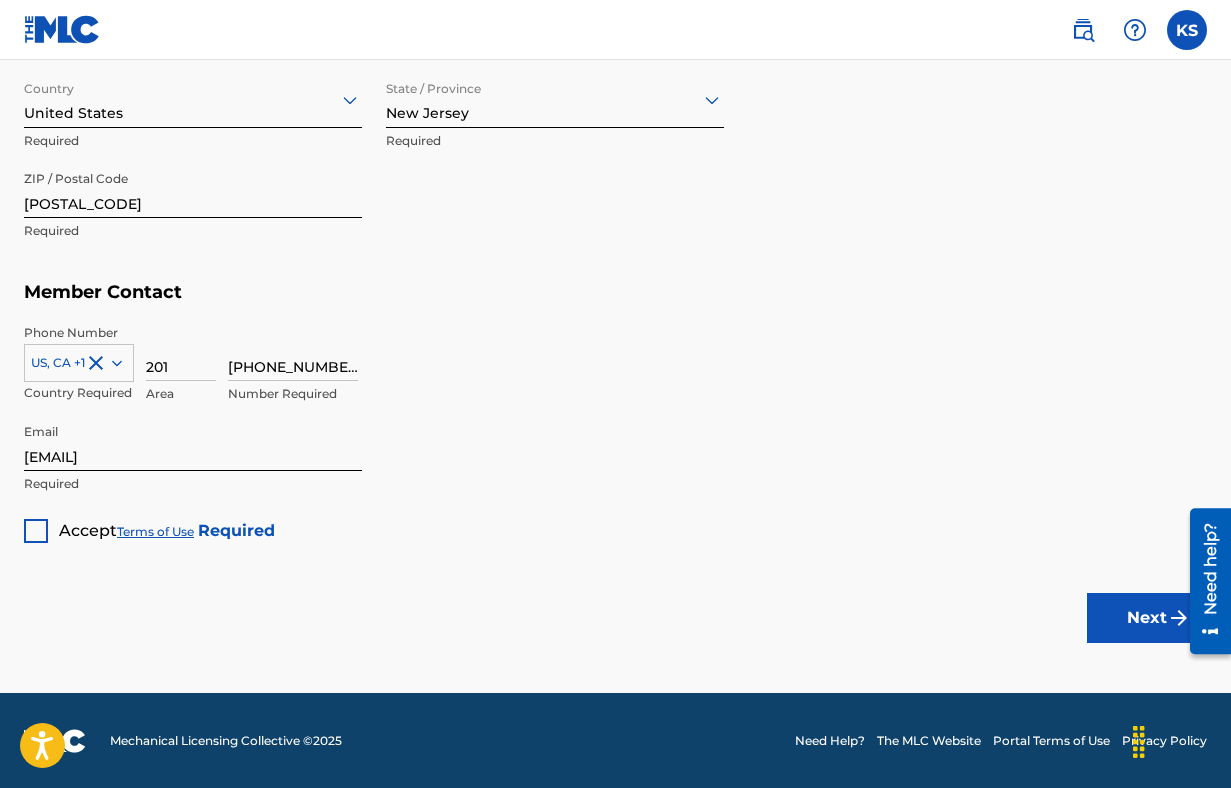 click at bounding box center [36, 531] 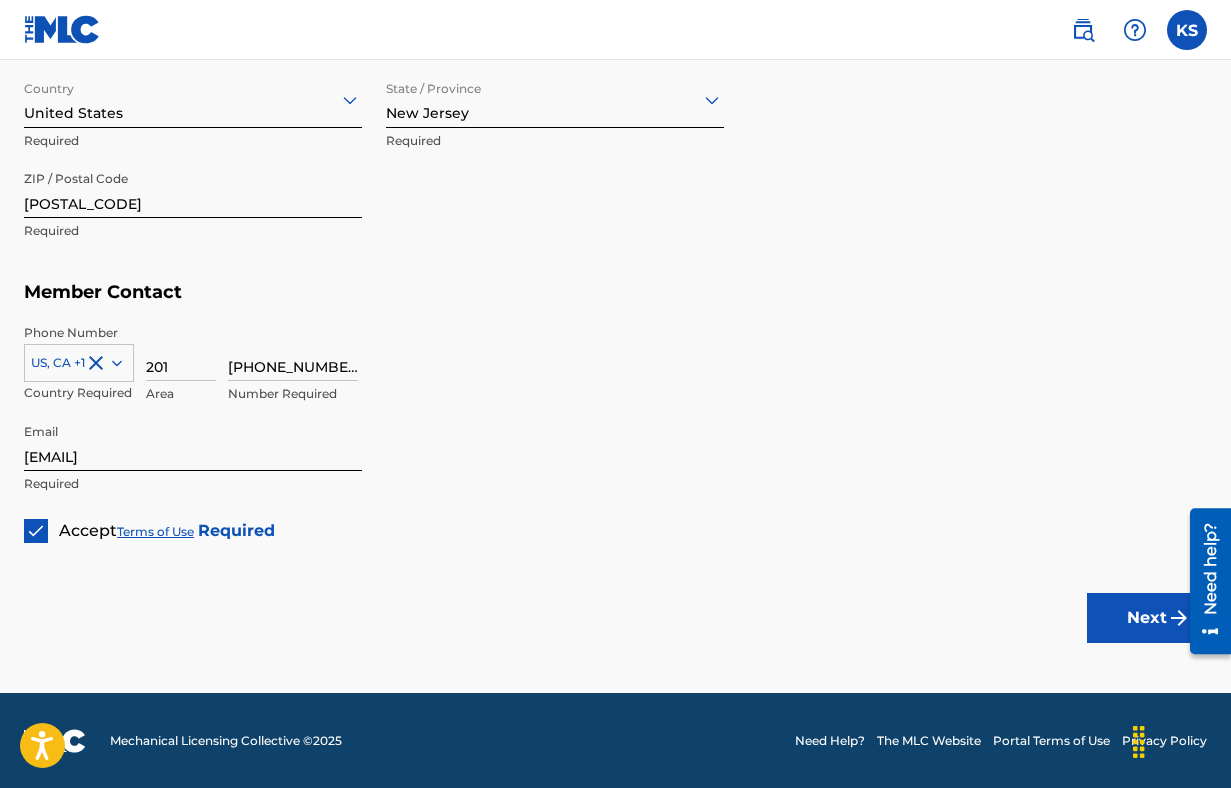 click on "Next" at bounding box center [1147, 618] 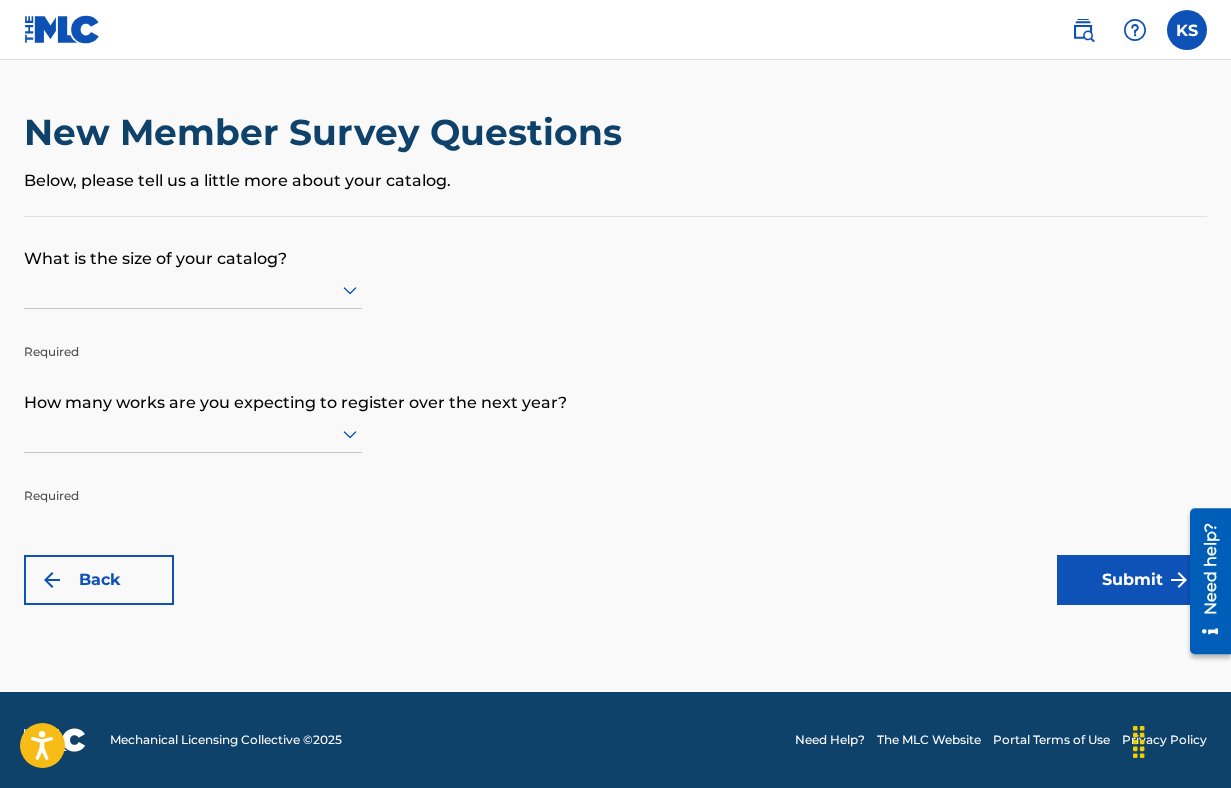 click on "Below, please tell us a little more about your catalog." at bounding box center [615, 181] 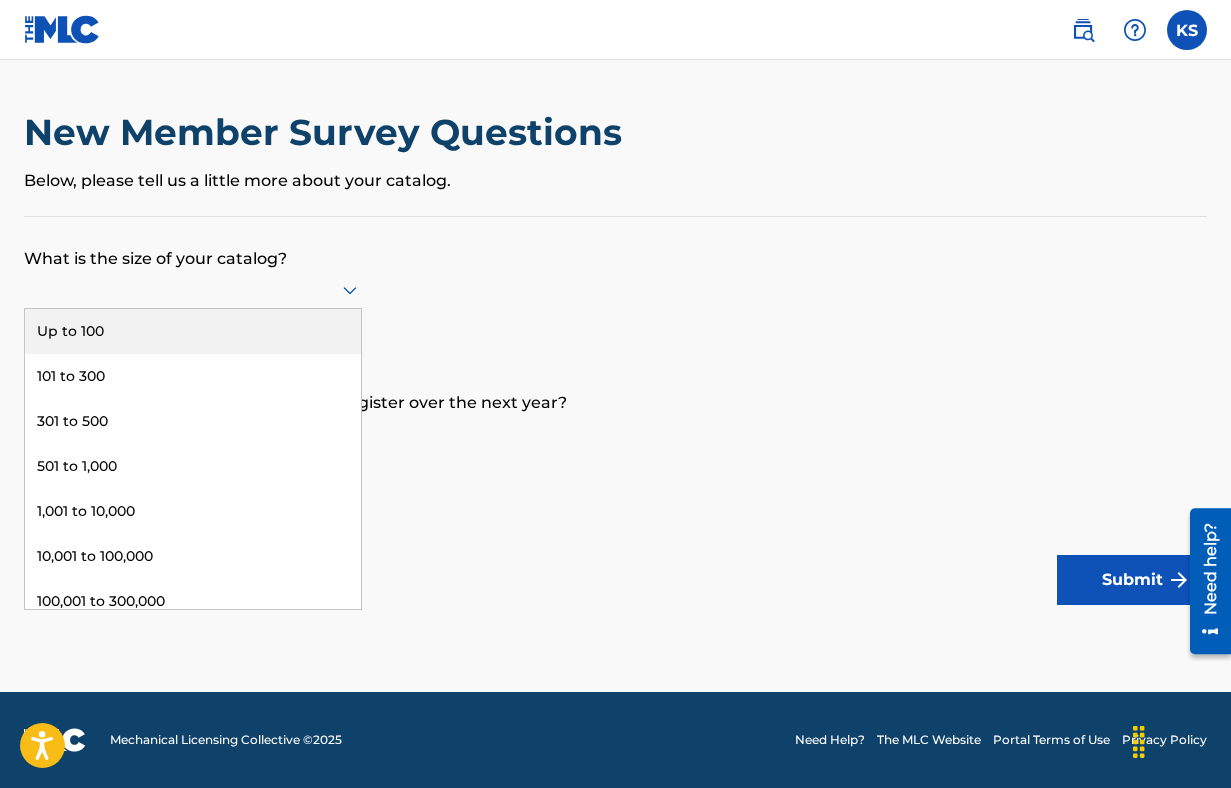 click 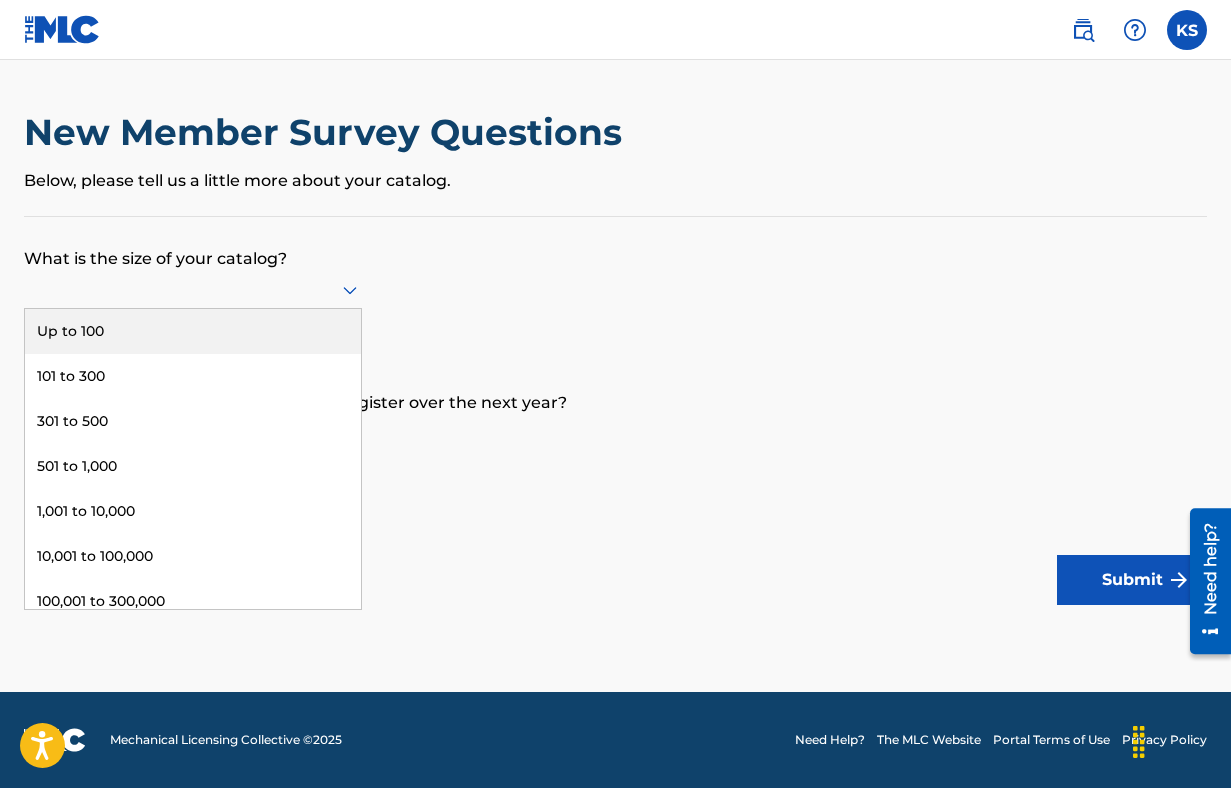 click on "Up to 100" at bounding box center (193, 331) 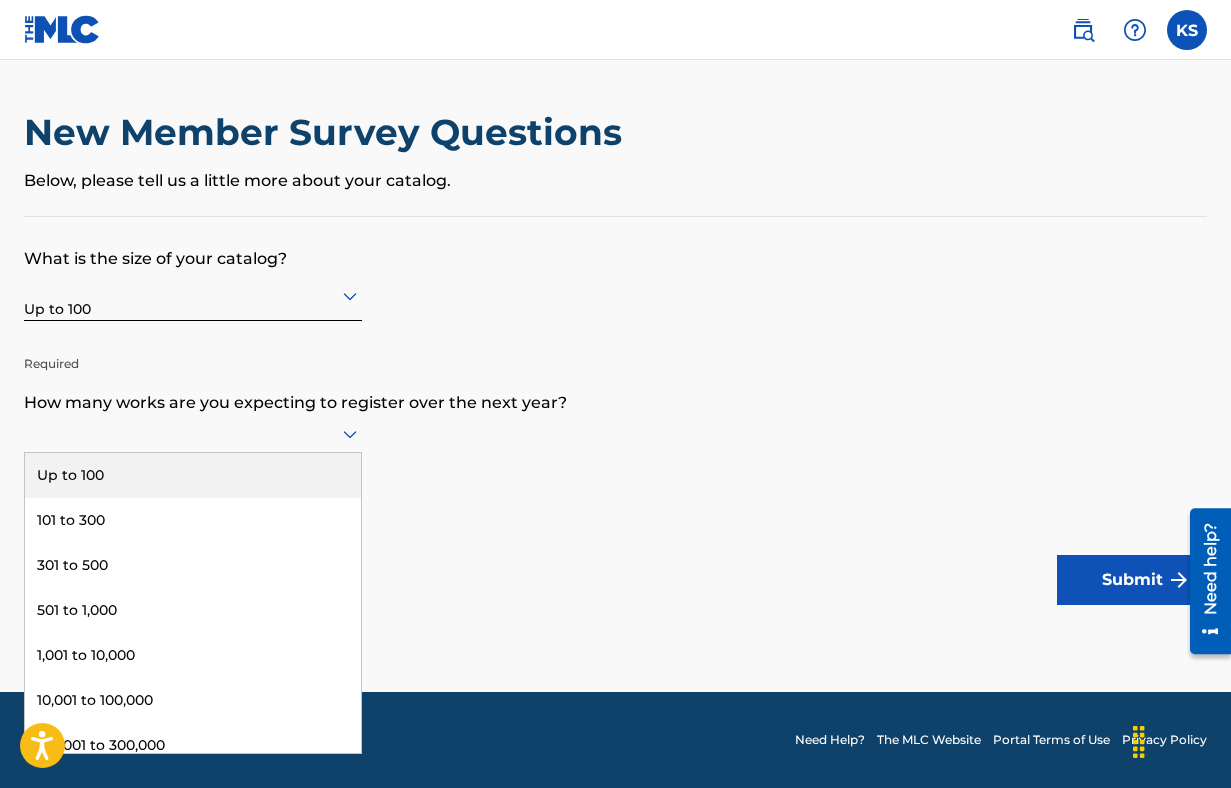 click 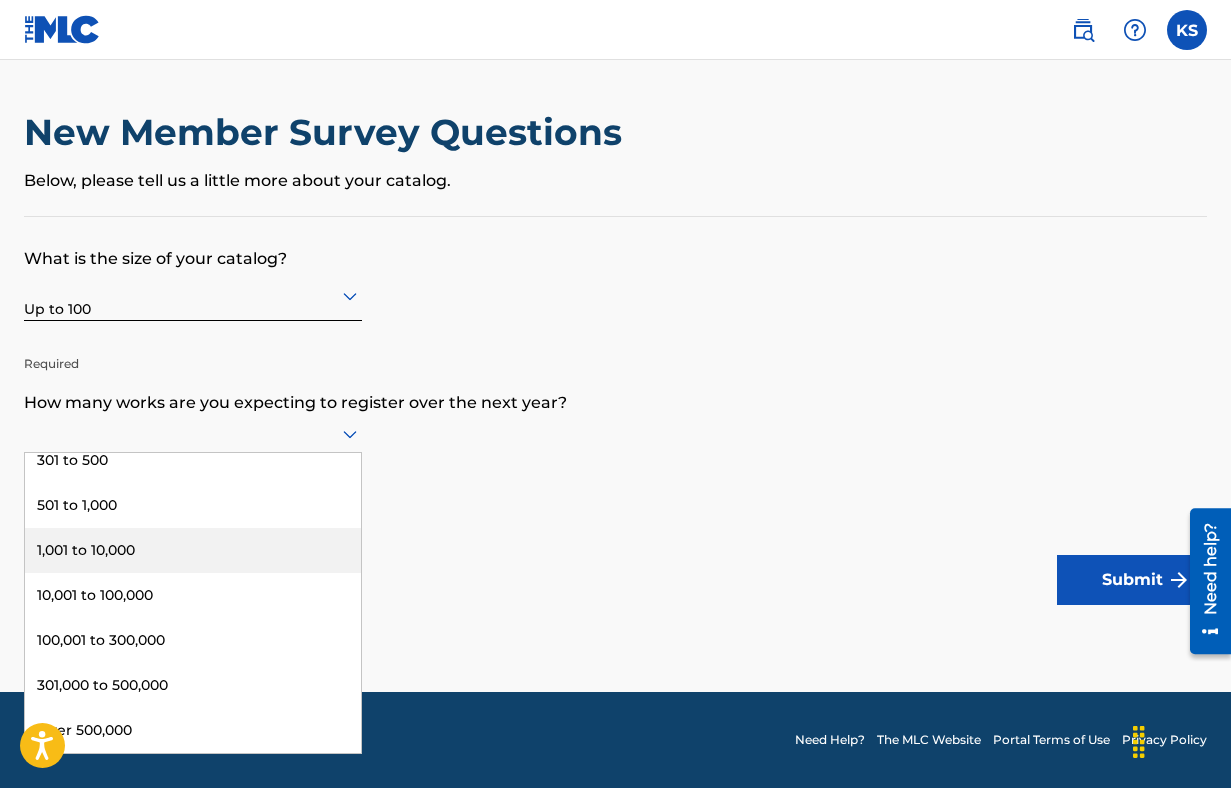 scroll, scrollTop: 0, scrollLeft: 0, axis: both 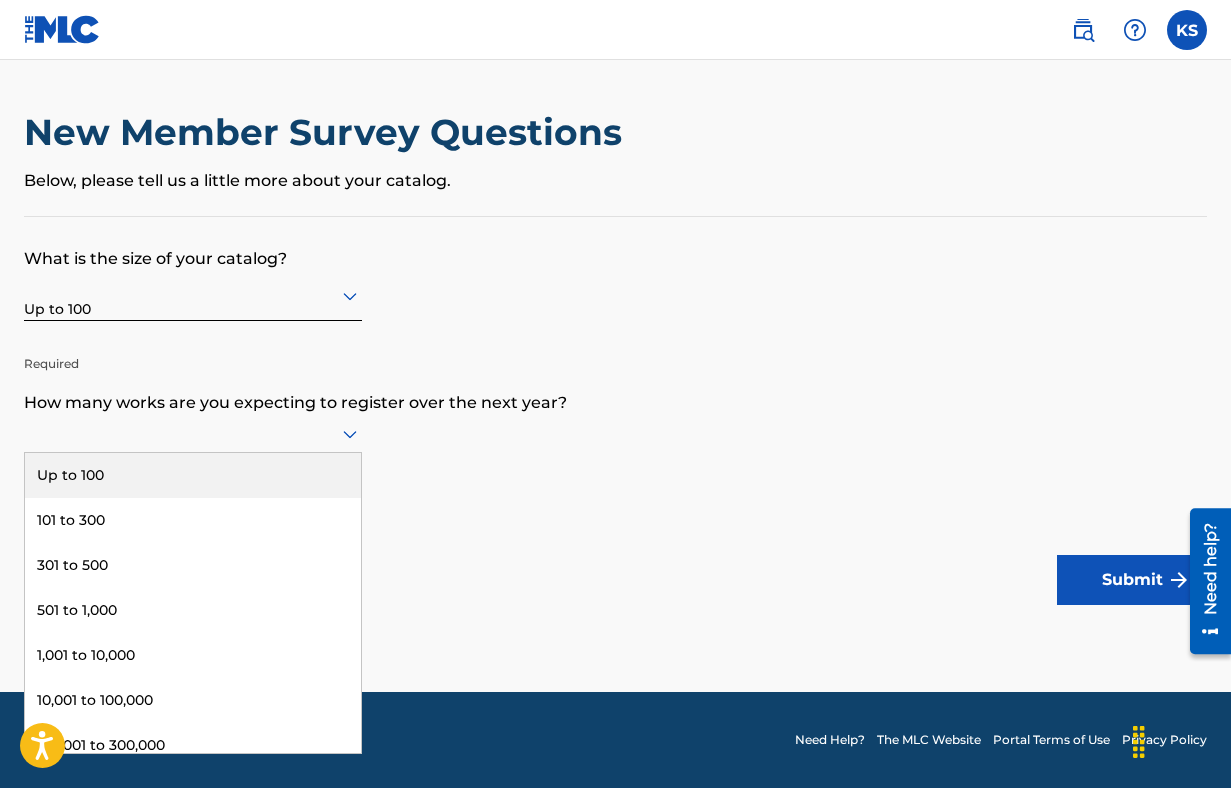 click on "Up to 100" at bounding box center [193, 475] 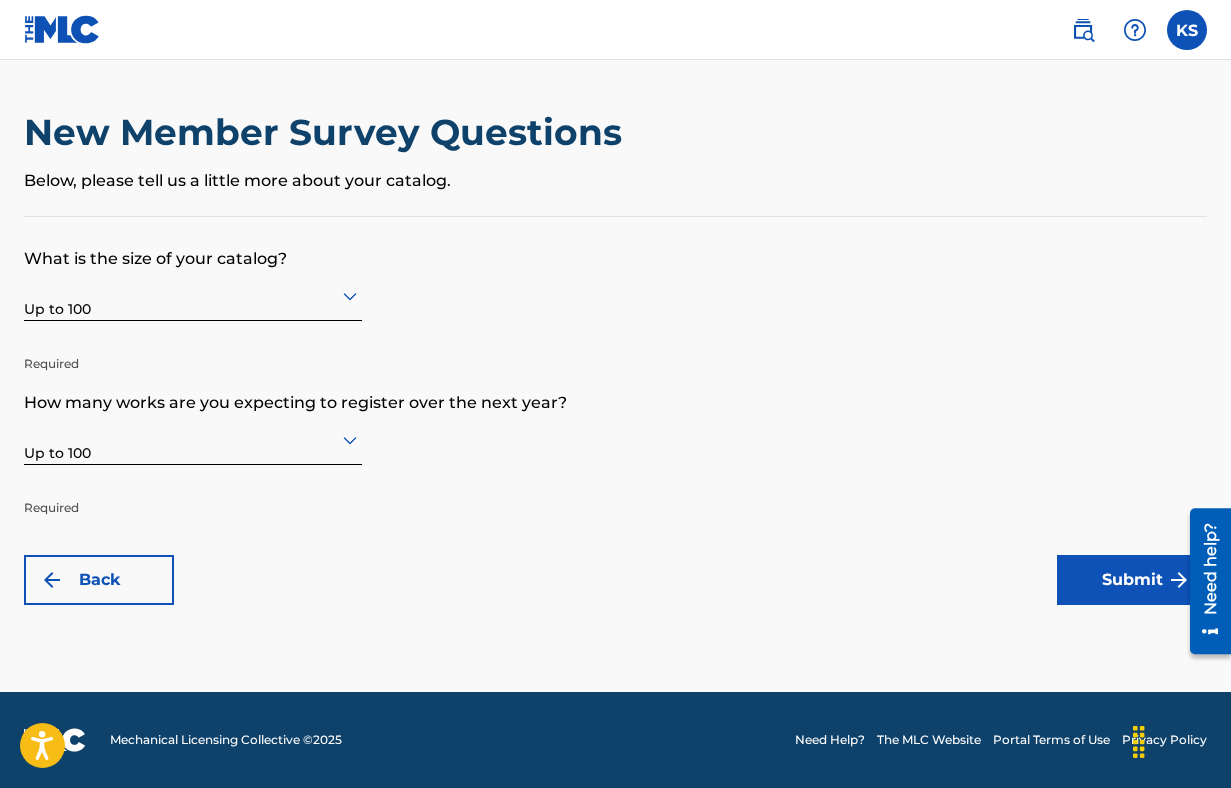 click on "Submit" at bounding box center [1132, 580] 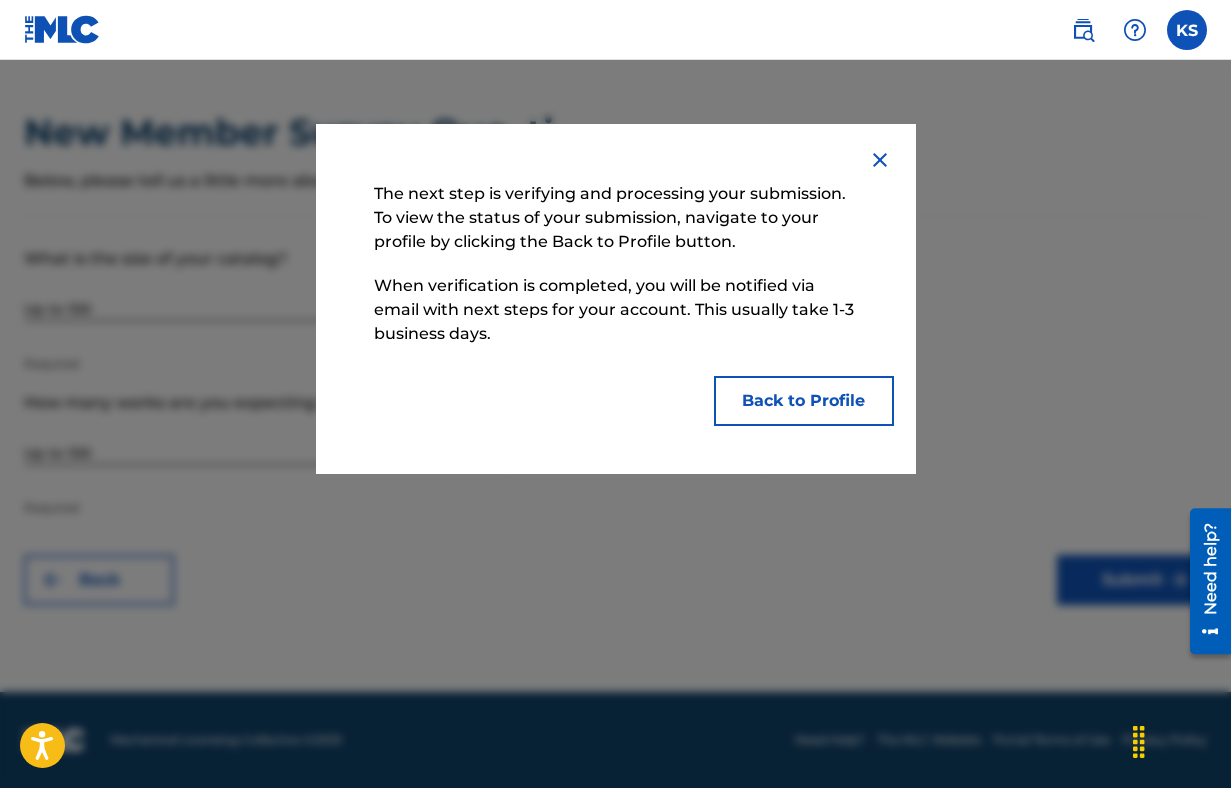 click on "Back to Profile" at bounding box center [804, 401] 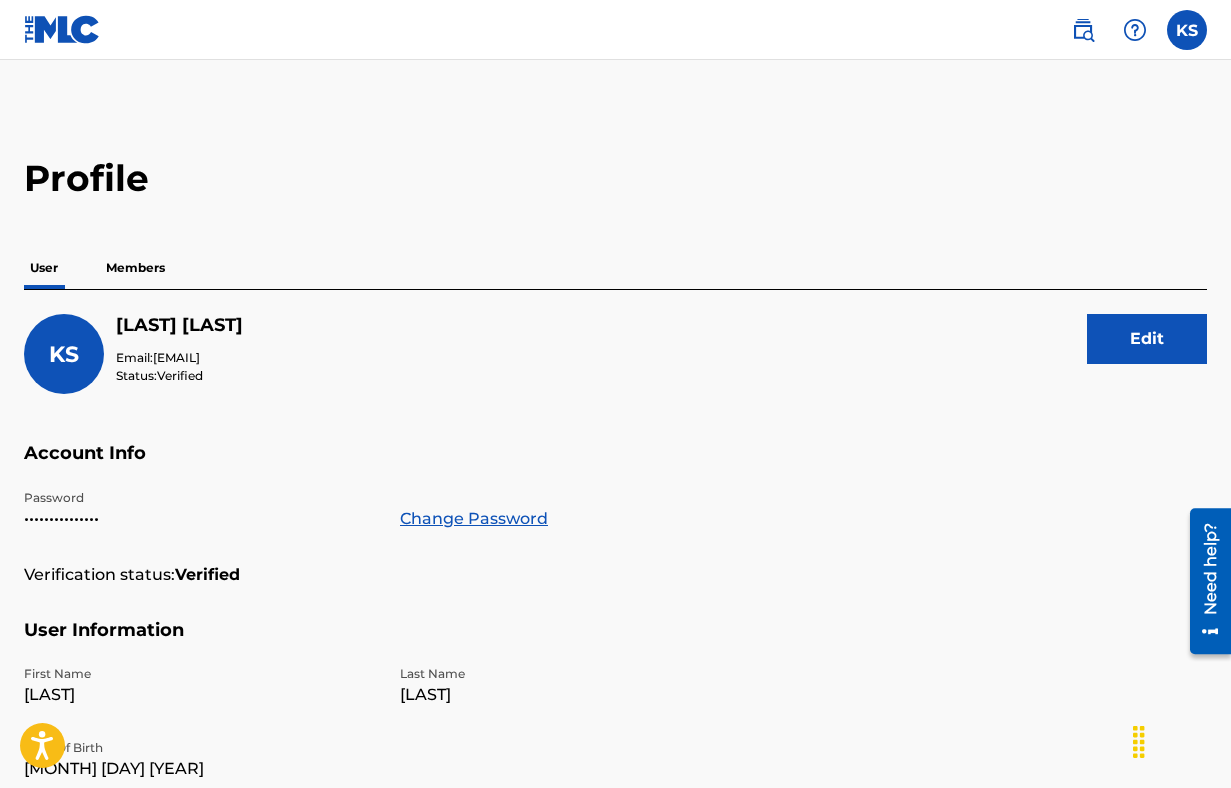 click on "Members" at bounding box center (135, 268) 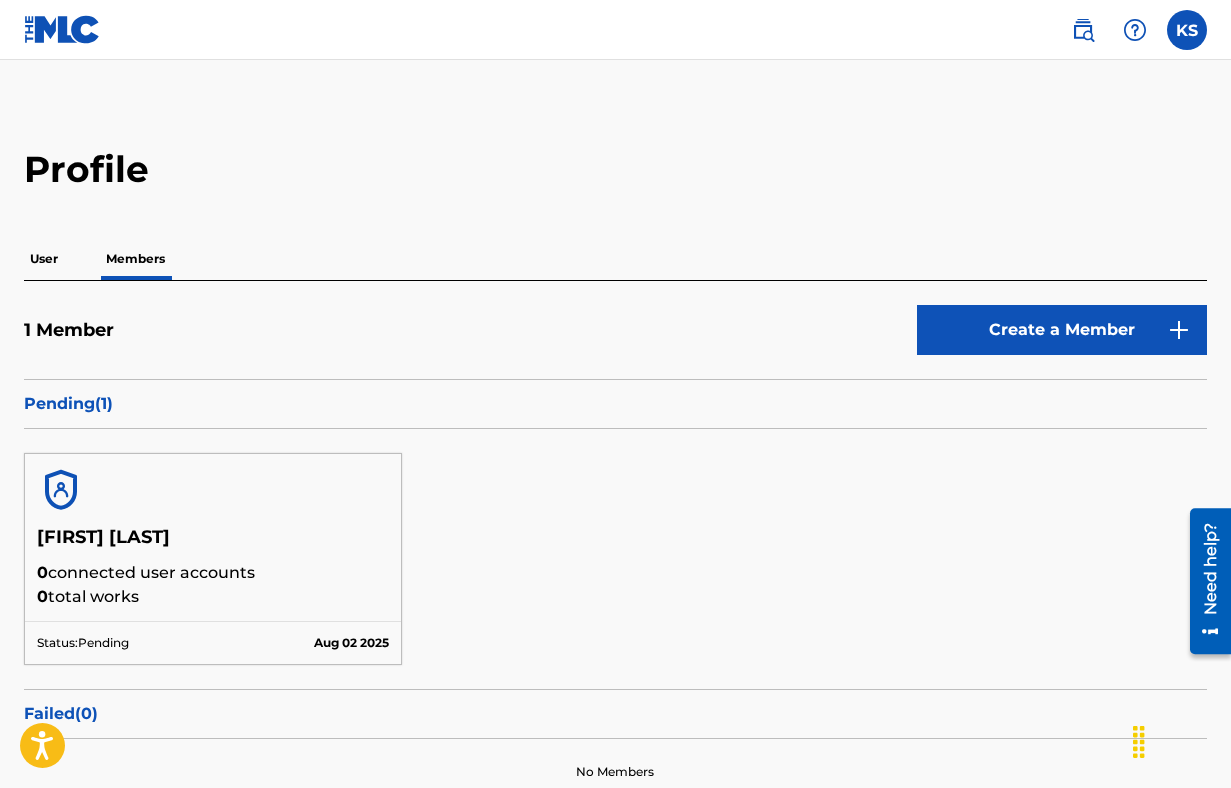 scroll, scrollTop: 0, scrollLeft: 0, axis: both 